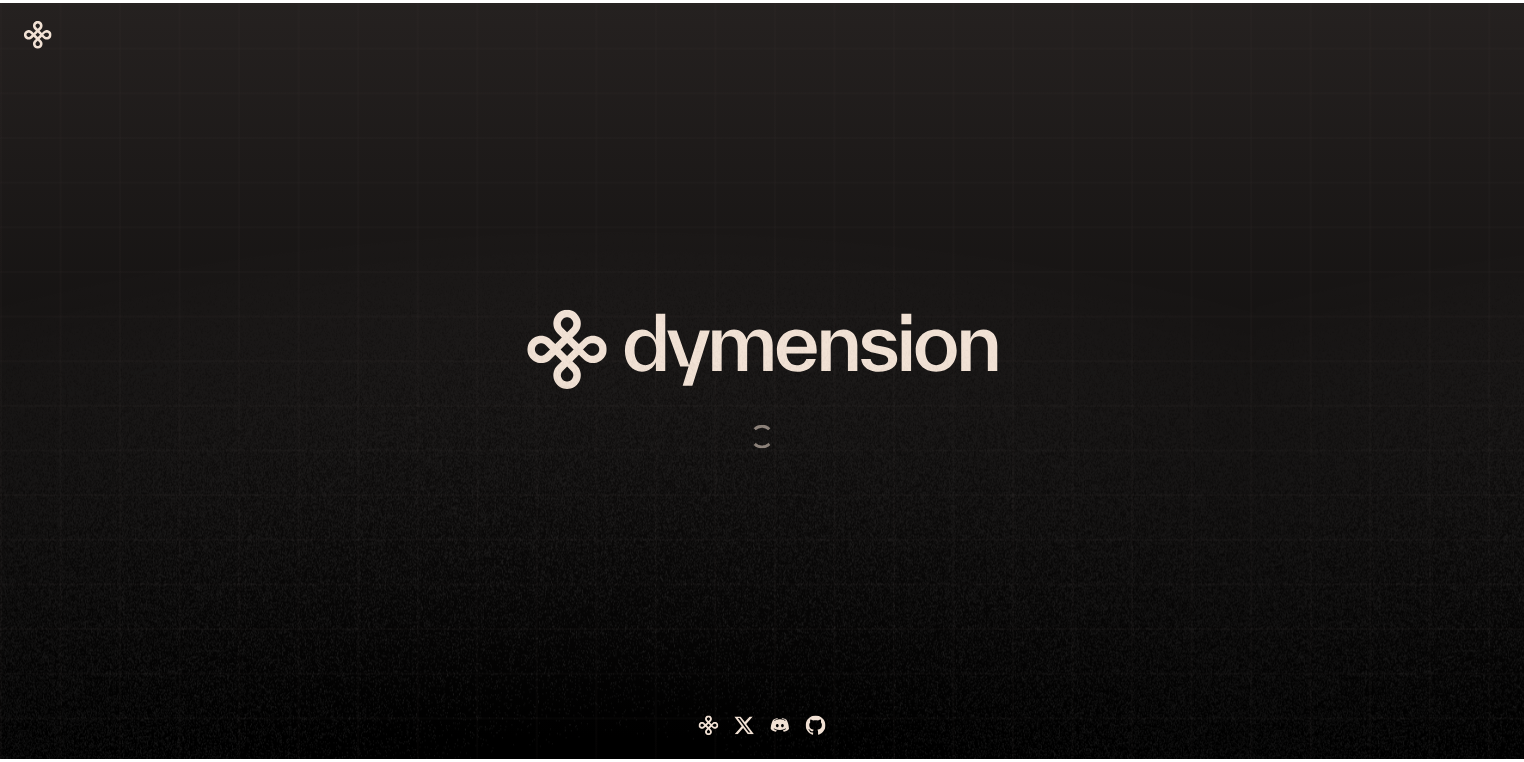 scroll, scrollTop: 0, scrollLeft: 0, axis: both 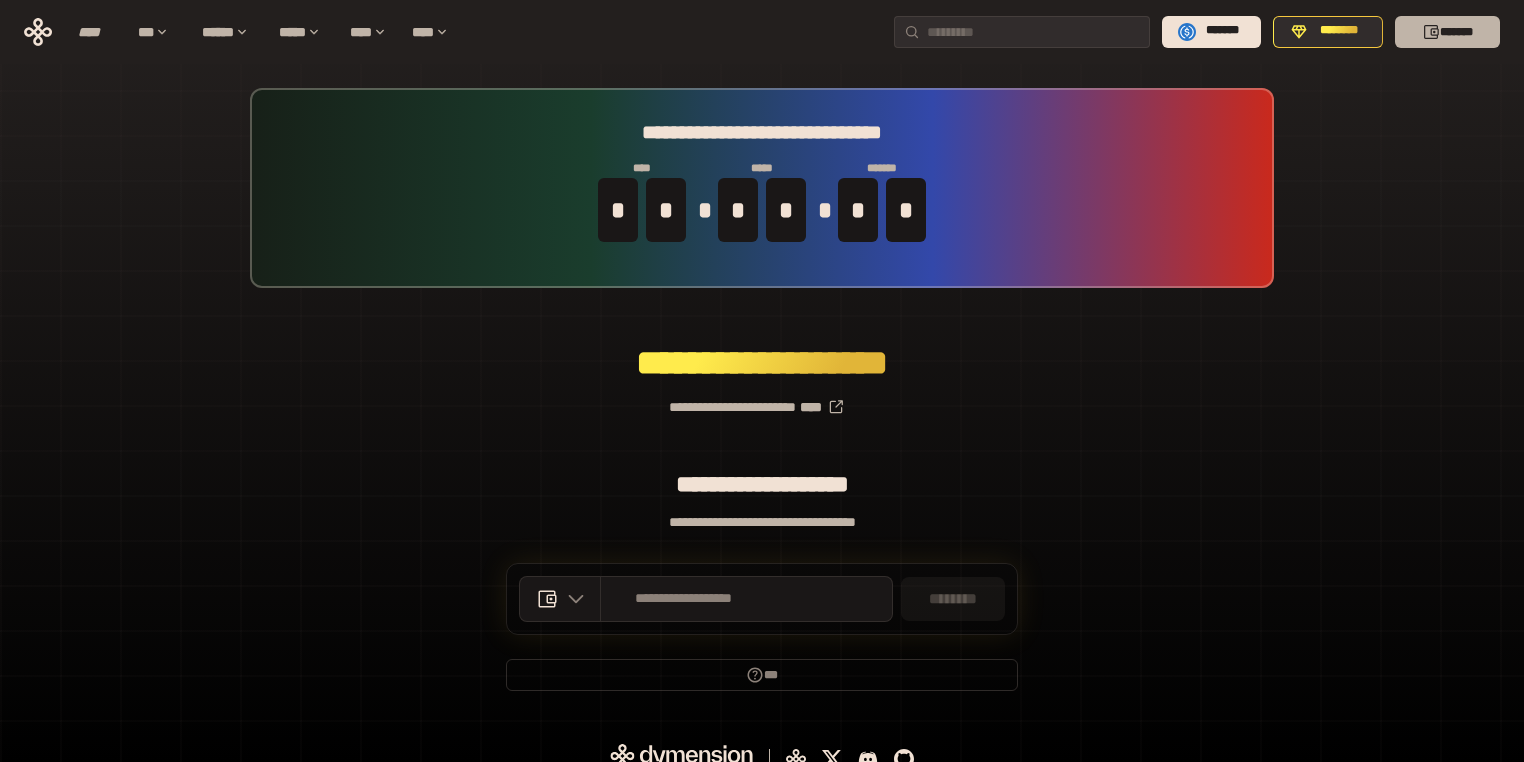 click on "*******" at bounding box center (1447, 32) 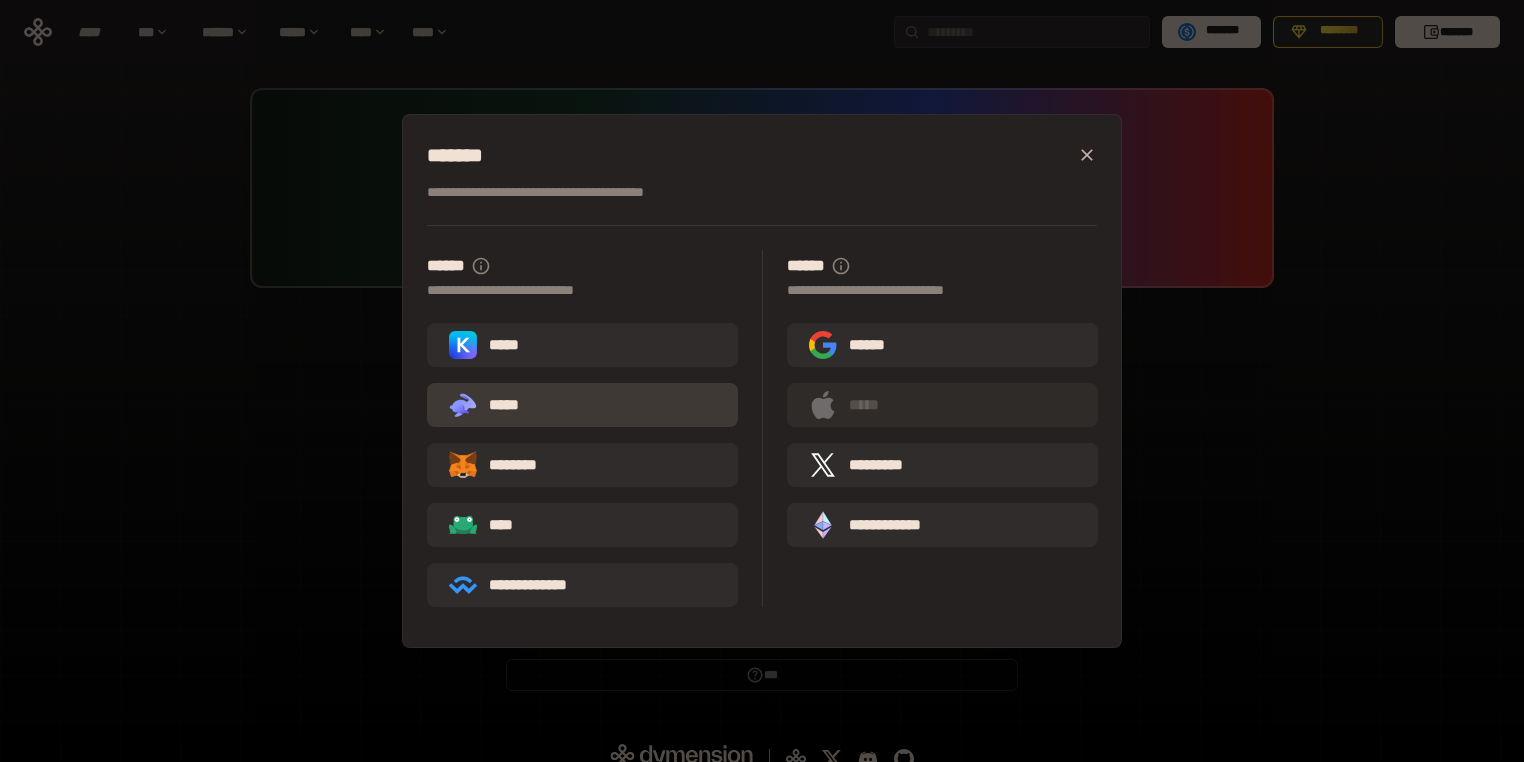 click on ".st0{fill:url(#SVGID_1_);}
.st1{fill-rule:evenodd;clip-rule:evenodd;fill:url(#SVGID_00000161597173617360504640000012432366591255278478_);}
.st2{fill-rule:evenodd;clip-rule:evenodd;fill:url(#SVGID_00000021803777515098205300000017382971856690286485_);}
.st3{fill:url(#SVGID_00000031192219548086493050000012287181694732331425_);}
*****" at bounding box center (582, 405) 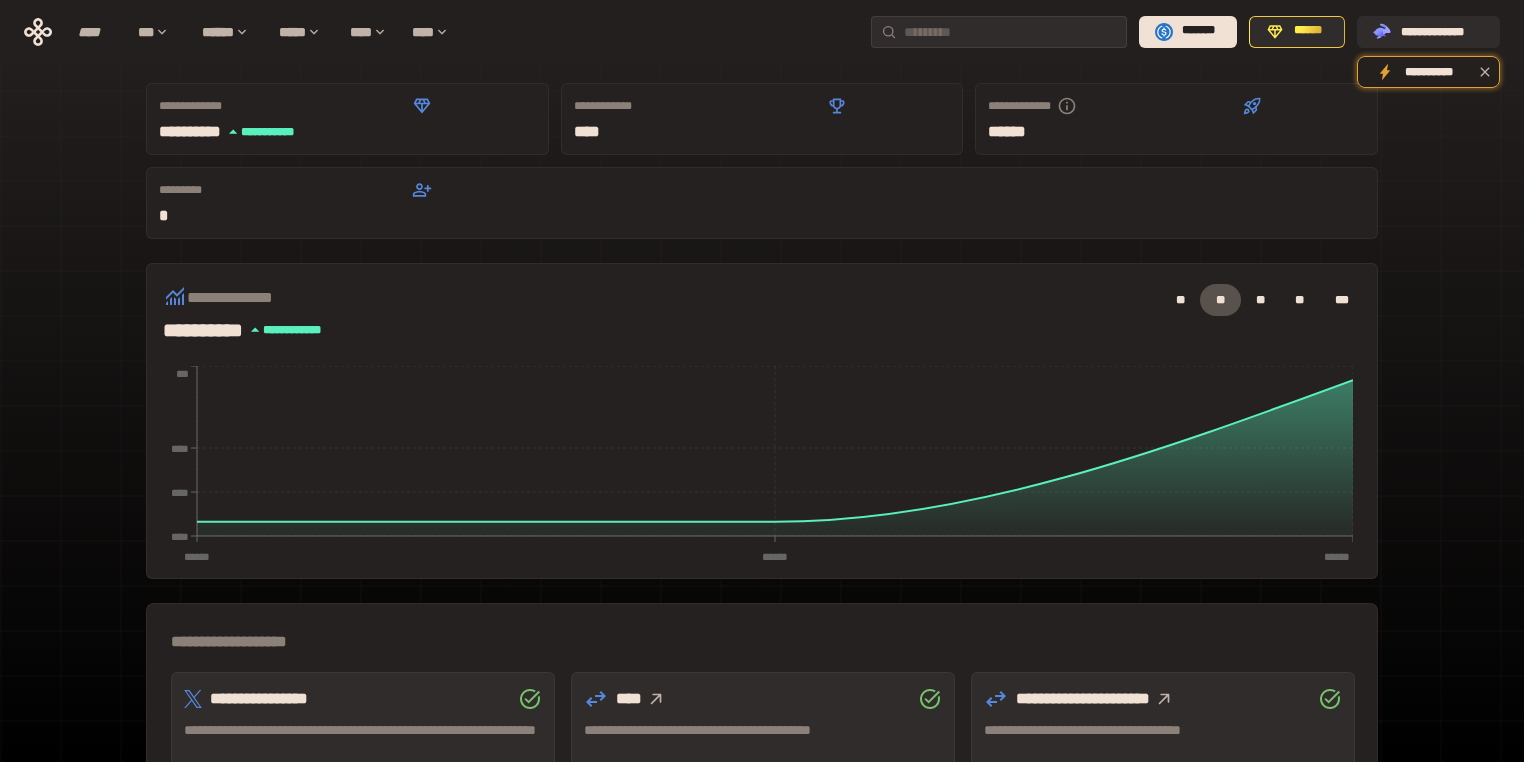scroll, scrollTop: 0, scrollLeft: 0, axis: both 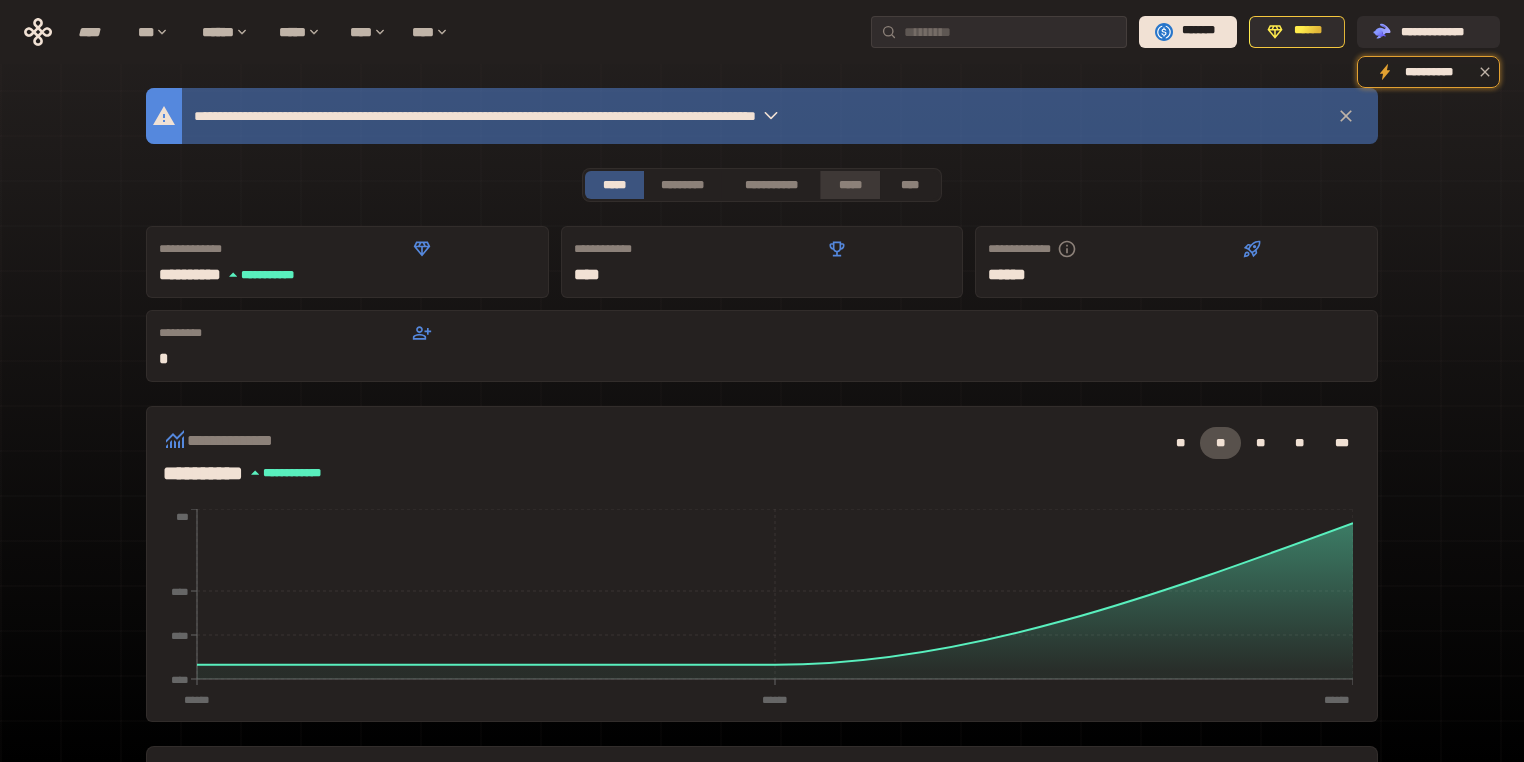 click on "*****" at bounding box center [850, 185] 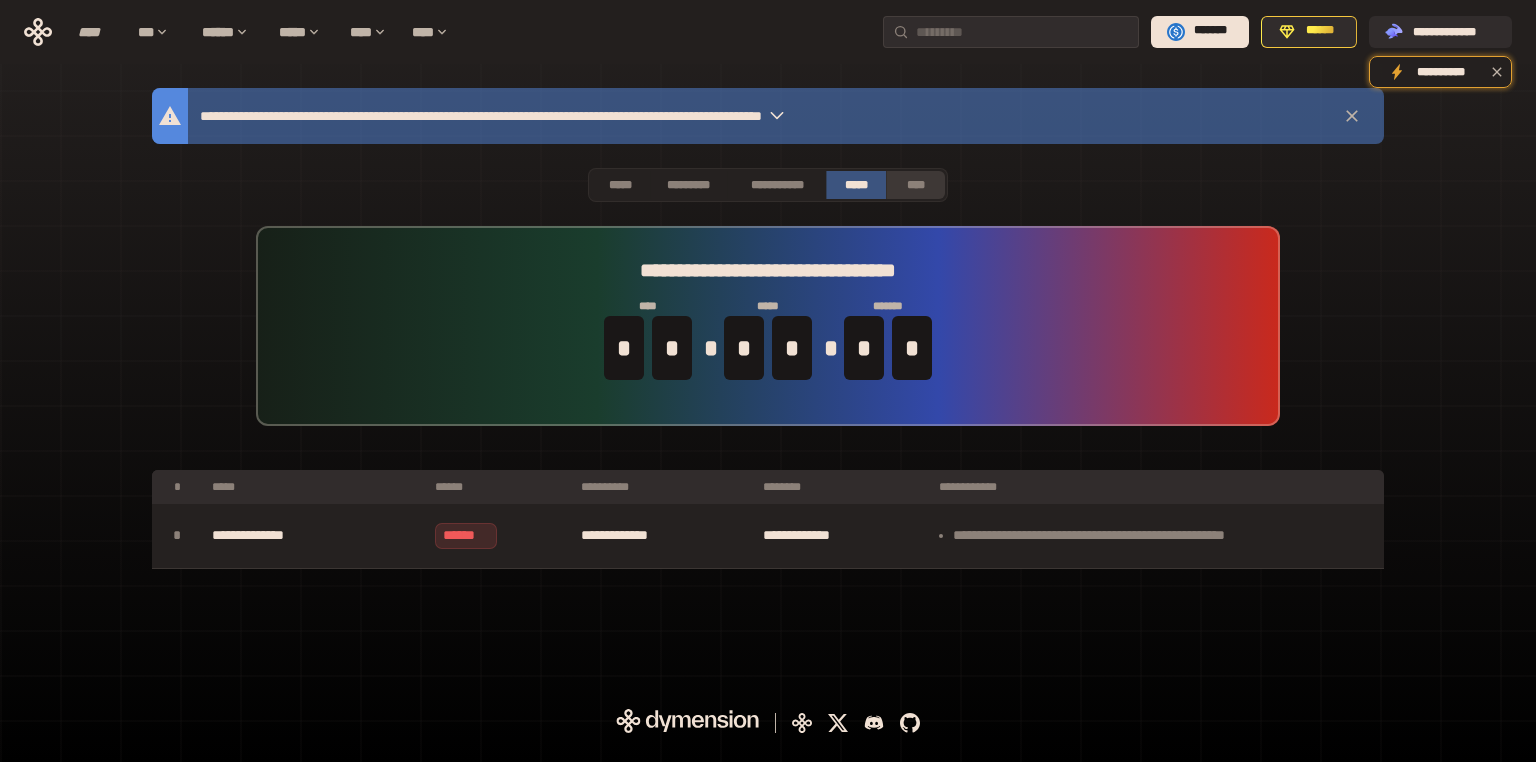 click on "****" at bounding box center (916, 185) 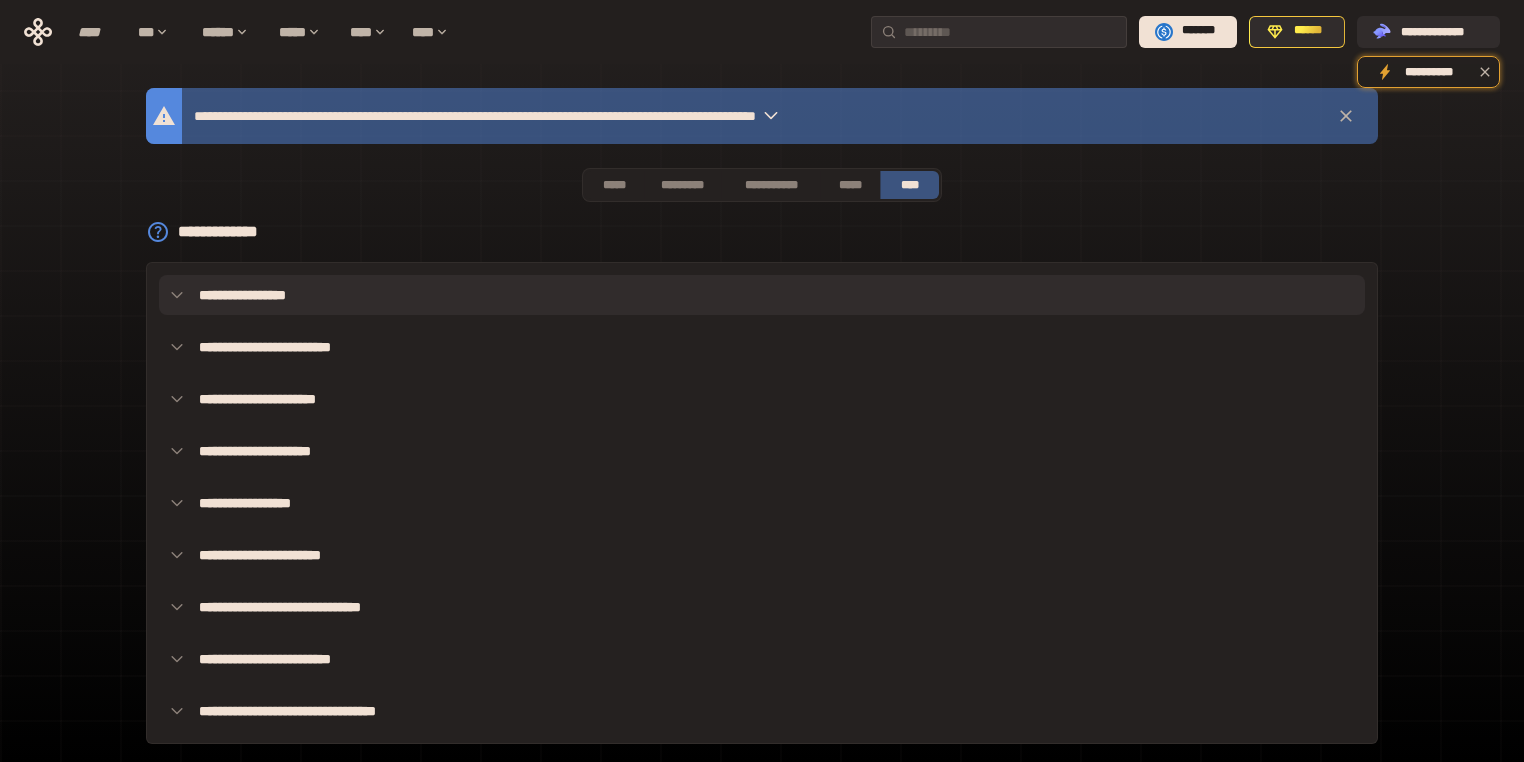 click on "**********" at bounding box center (762, 295) 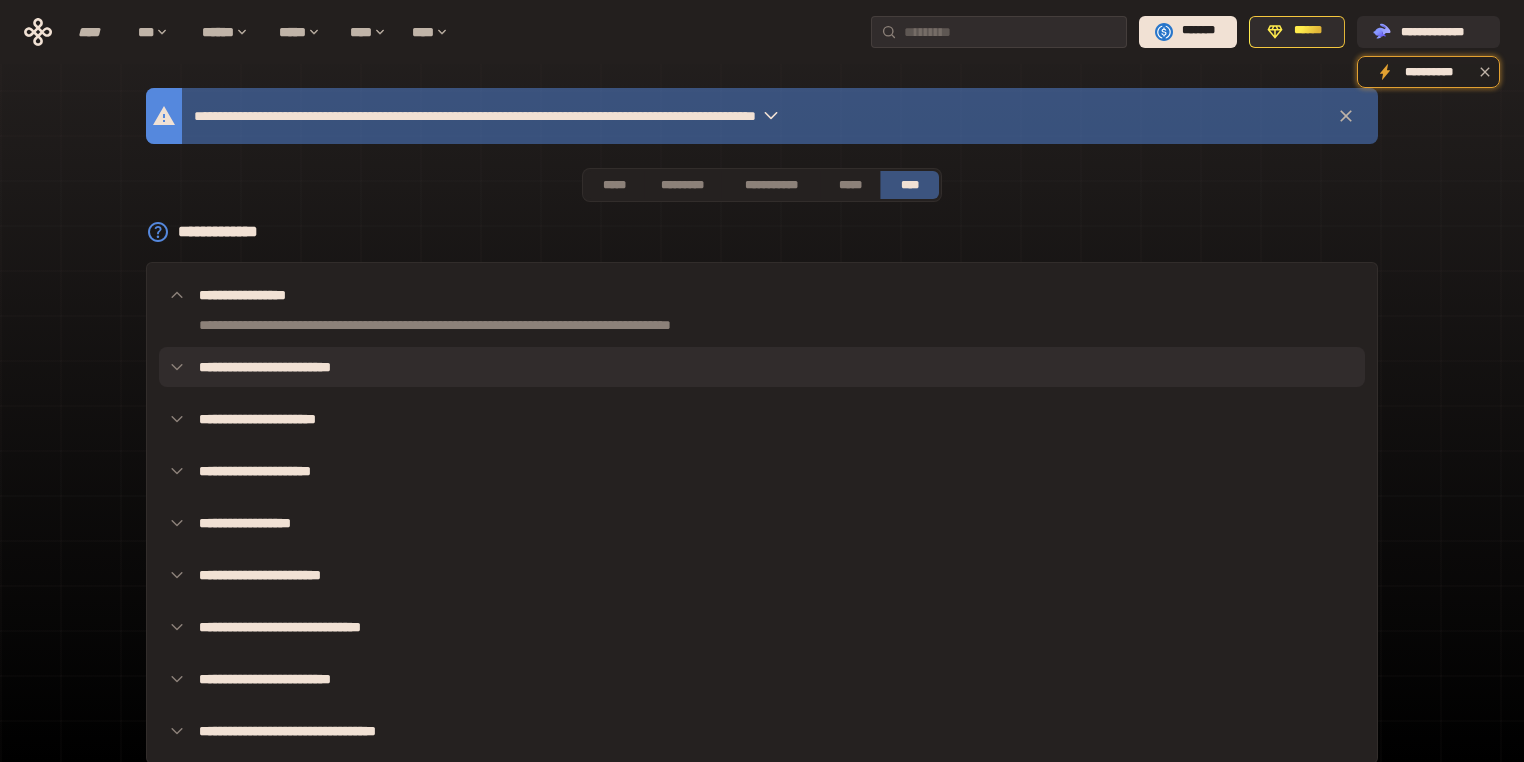 click on "**********" at bounding box center (762, 367) 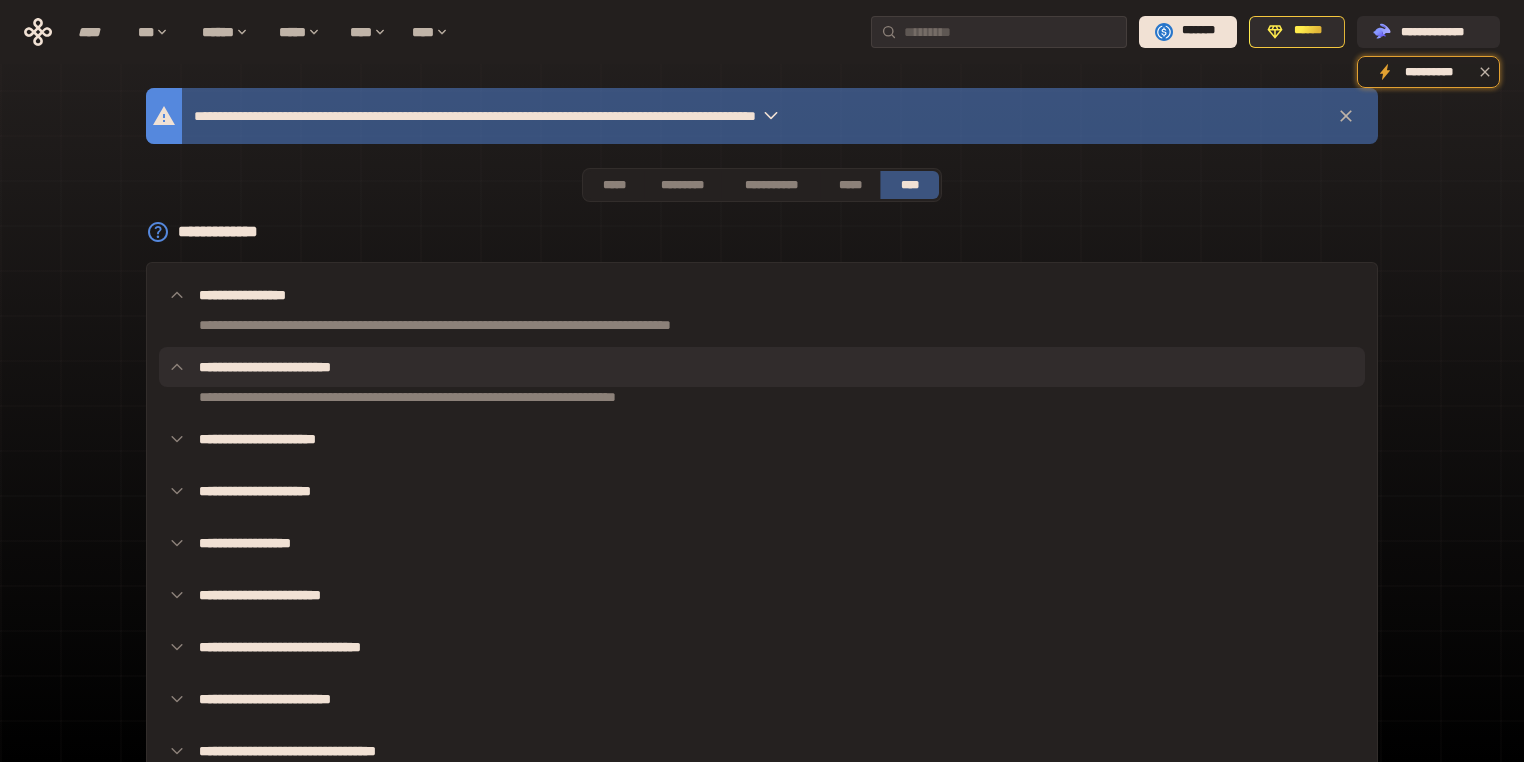 click on "**********" at bounding box center (762, 367) 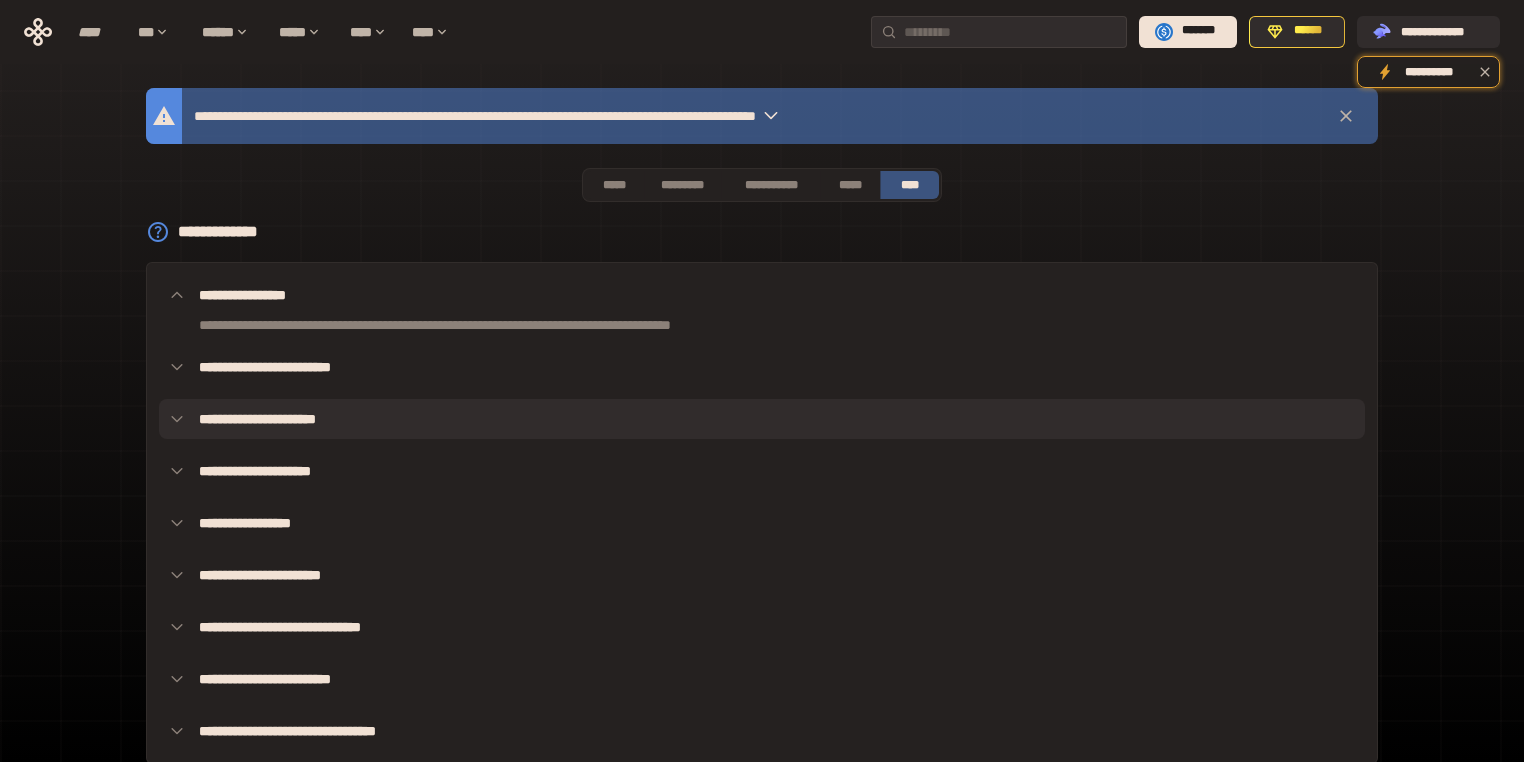 click on "**********" at bounding box center [762, 419] 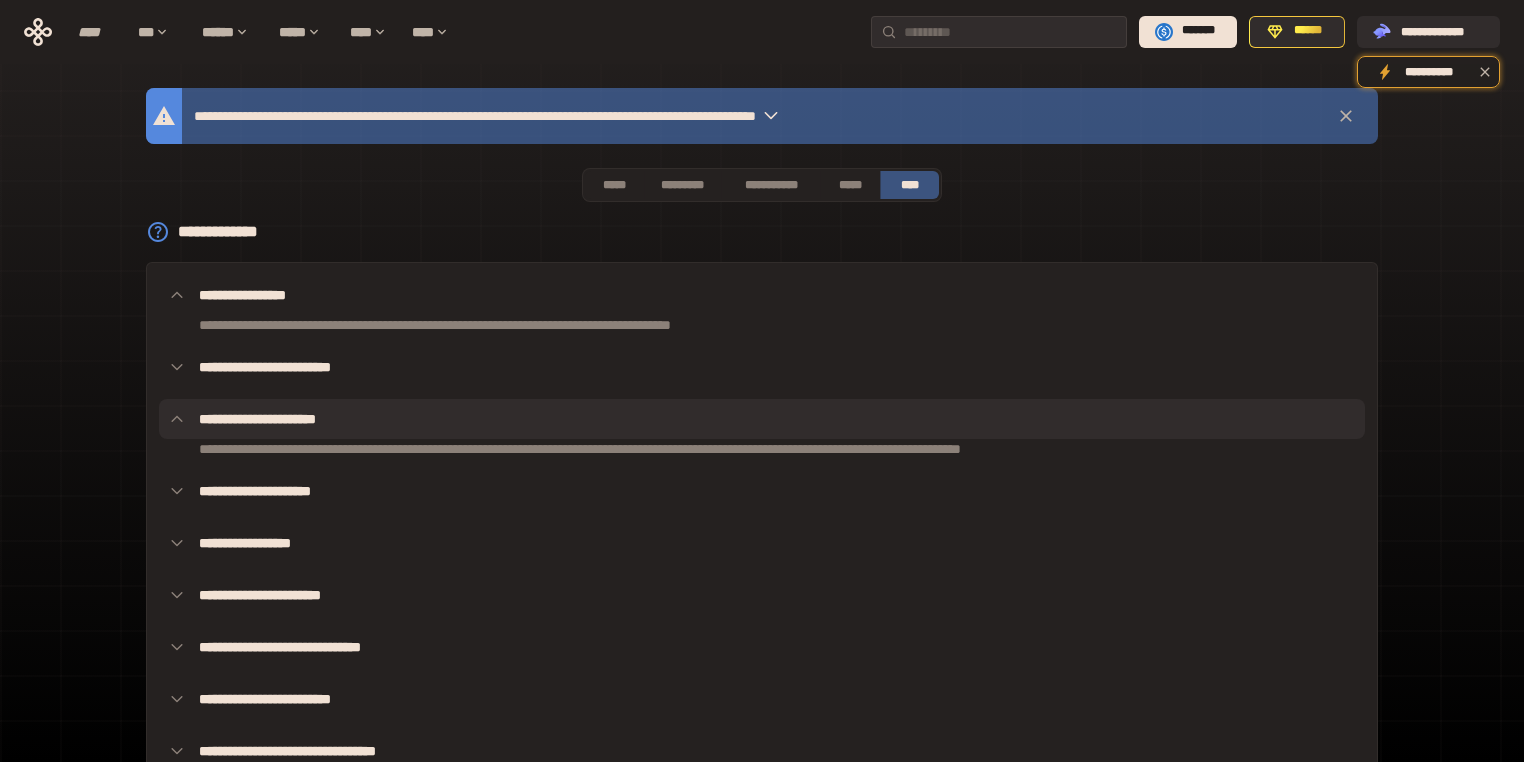 click on "**********" at bounding box center [762, 419] 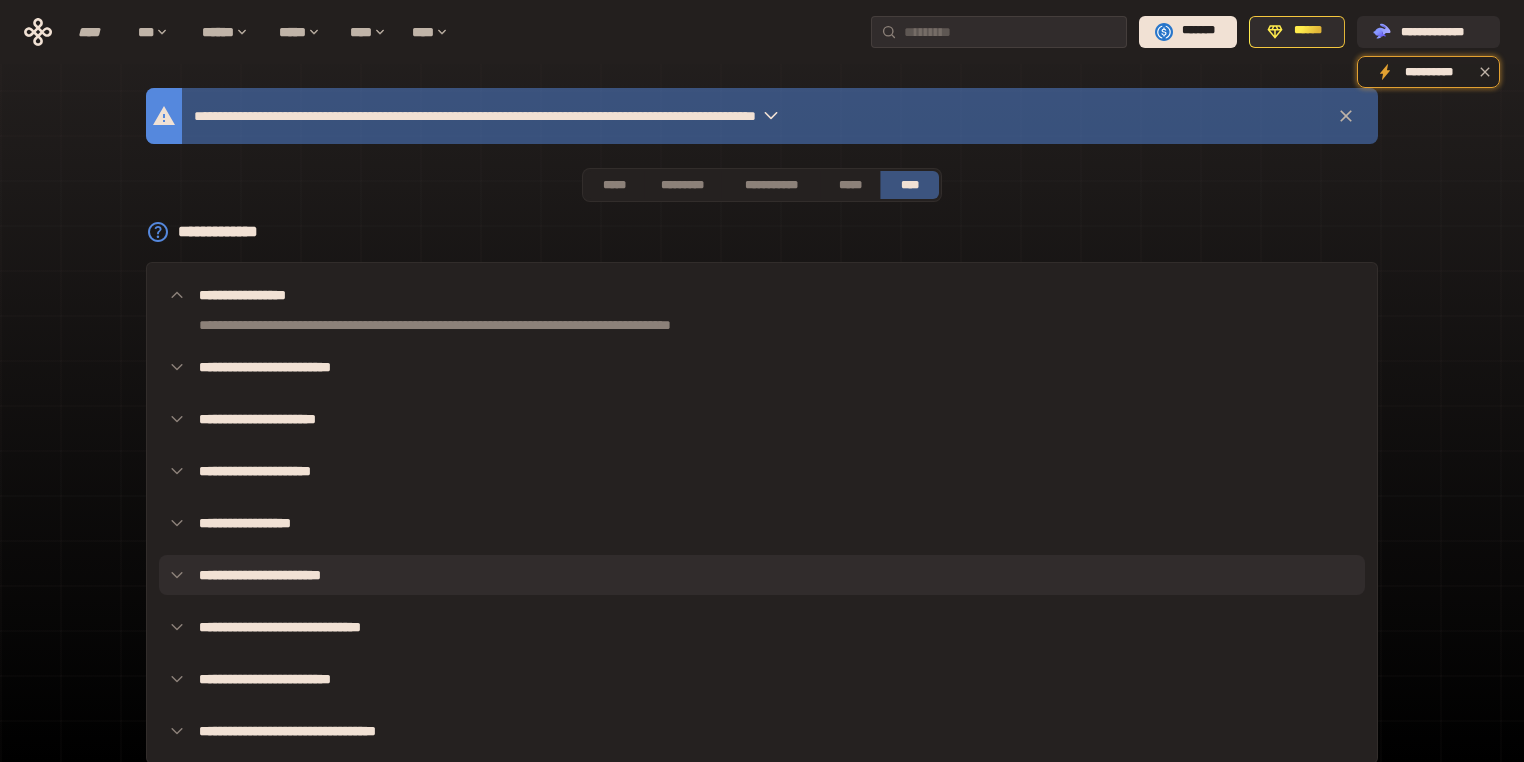 click on "**********" at bounding box center [762, 575] 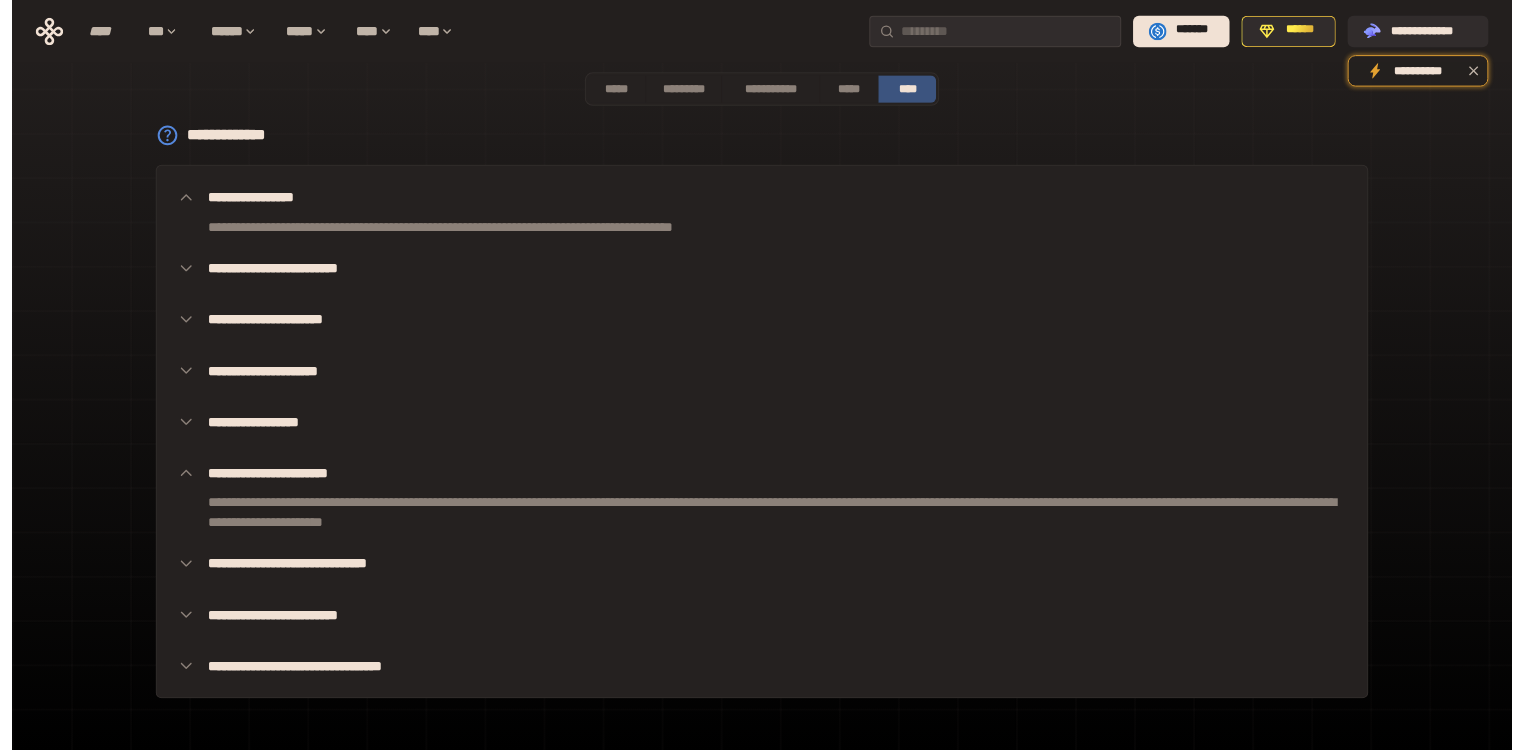 scroll, scrollTop: 132, scrollLeft: 0, axis: vertical 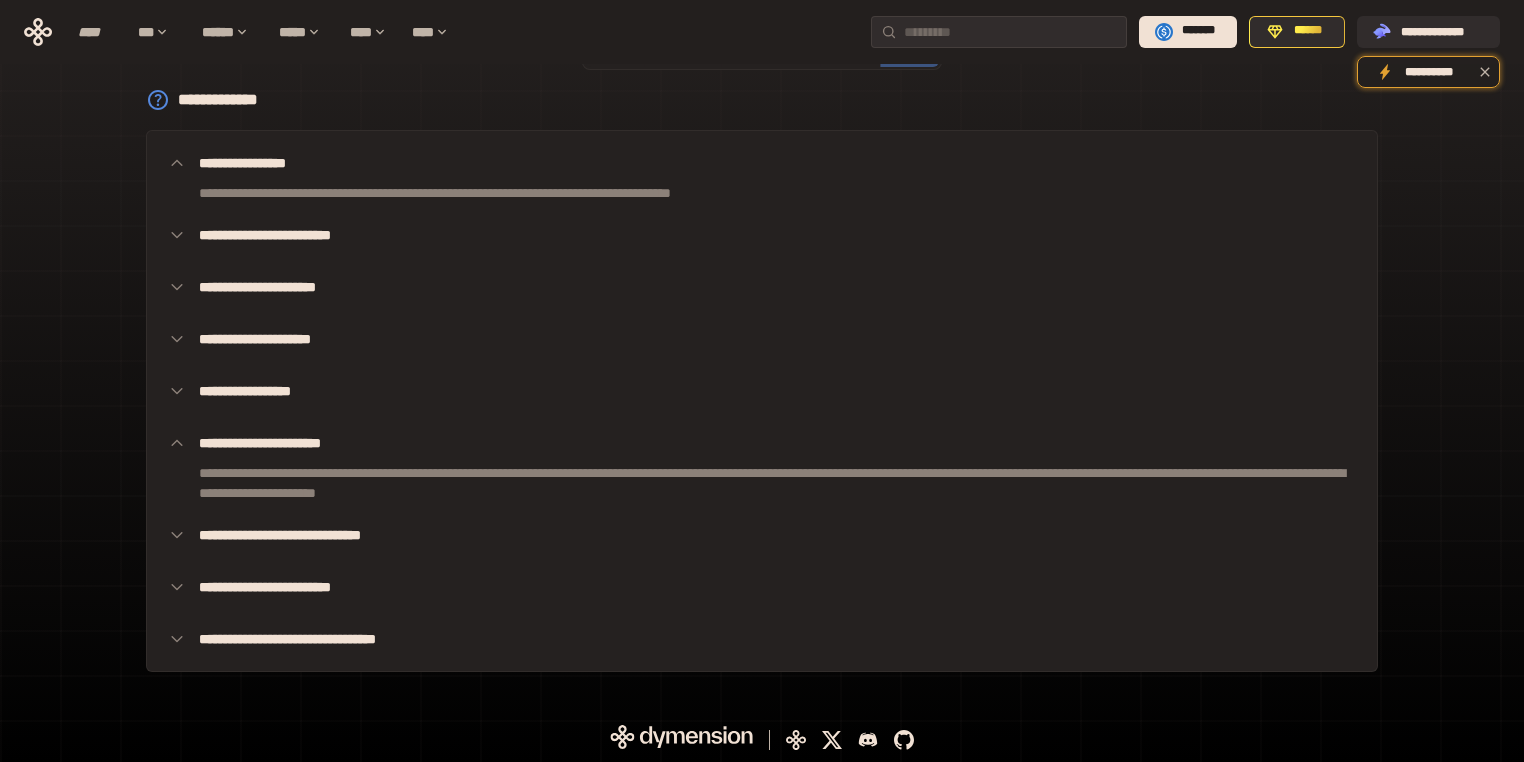 click on "**********" at bounding box center (762, 587) 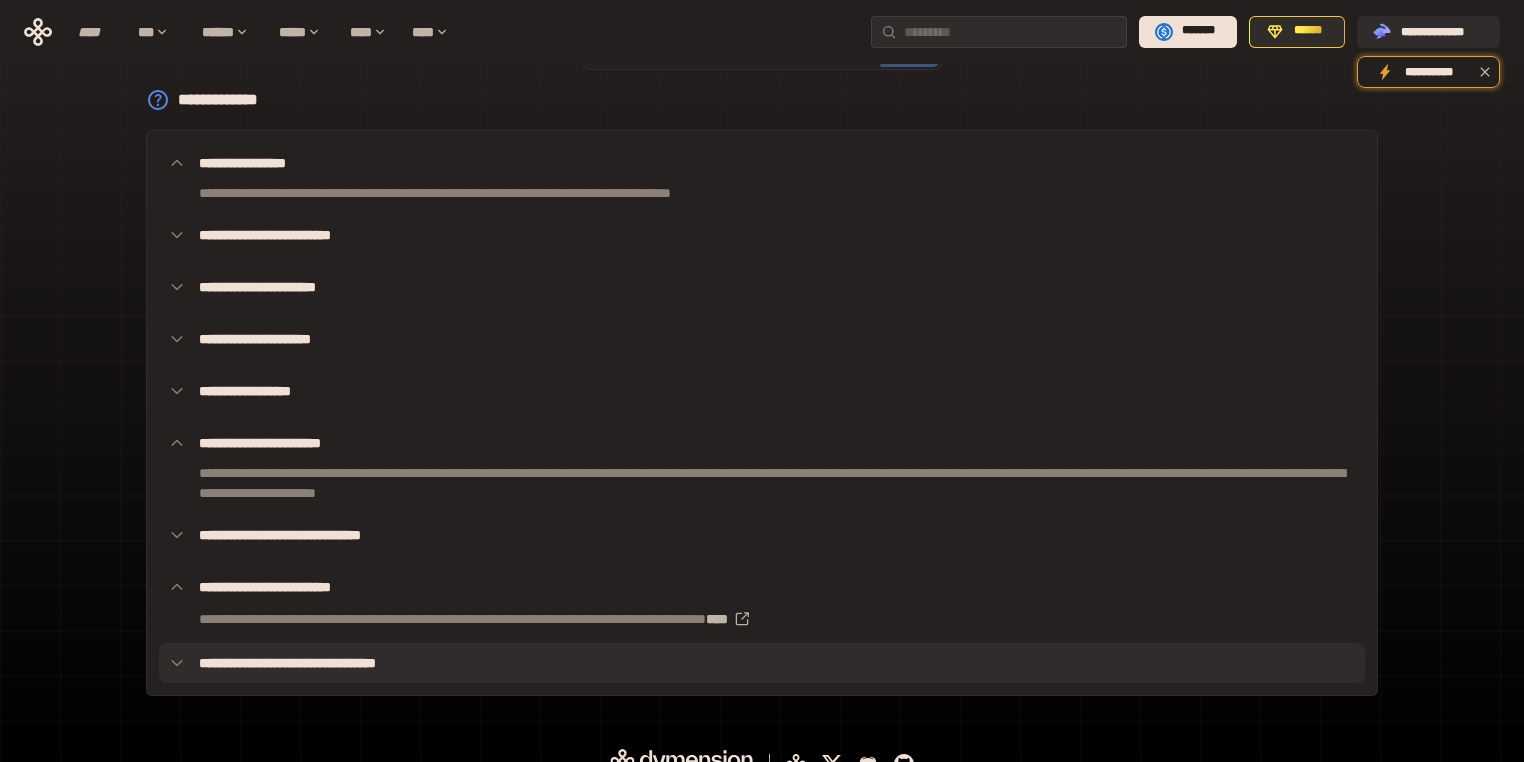 click on "**********" at bounding box center [762, 663] 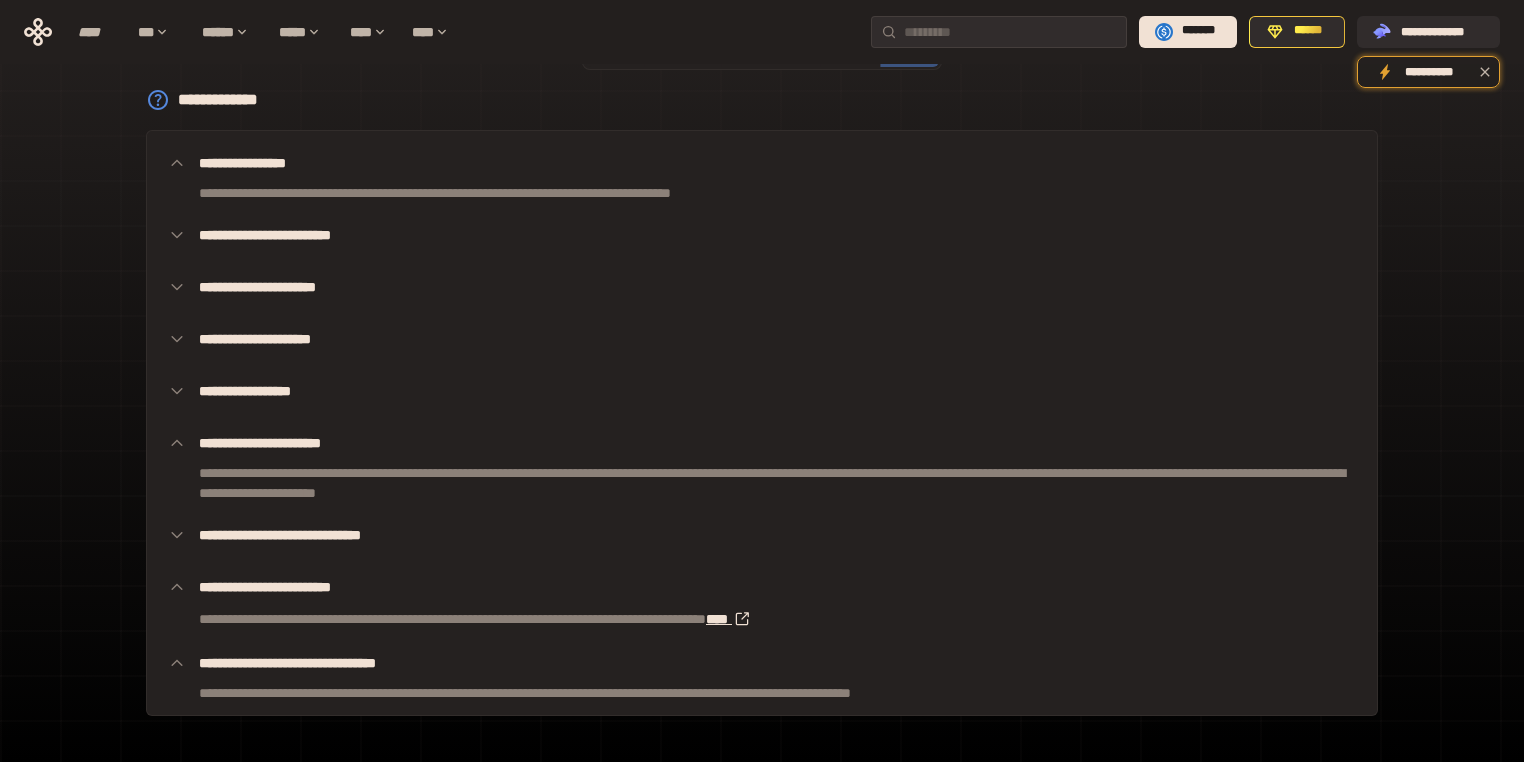 click on "****" at bounding box center (733, 619) 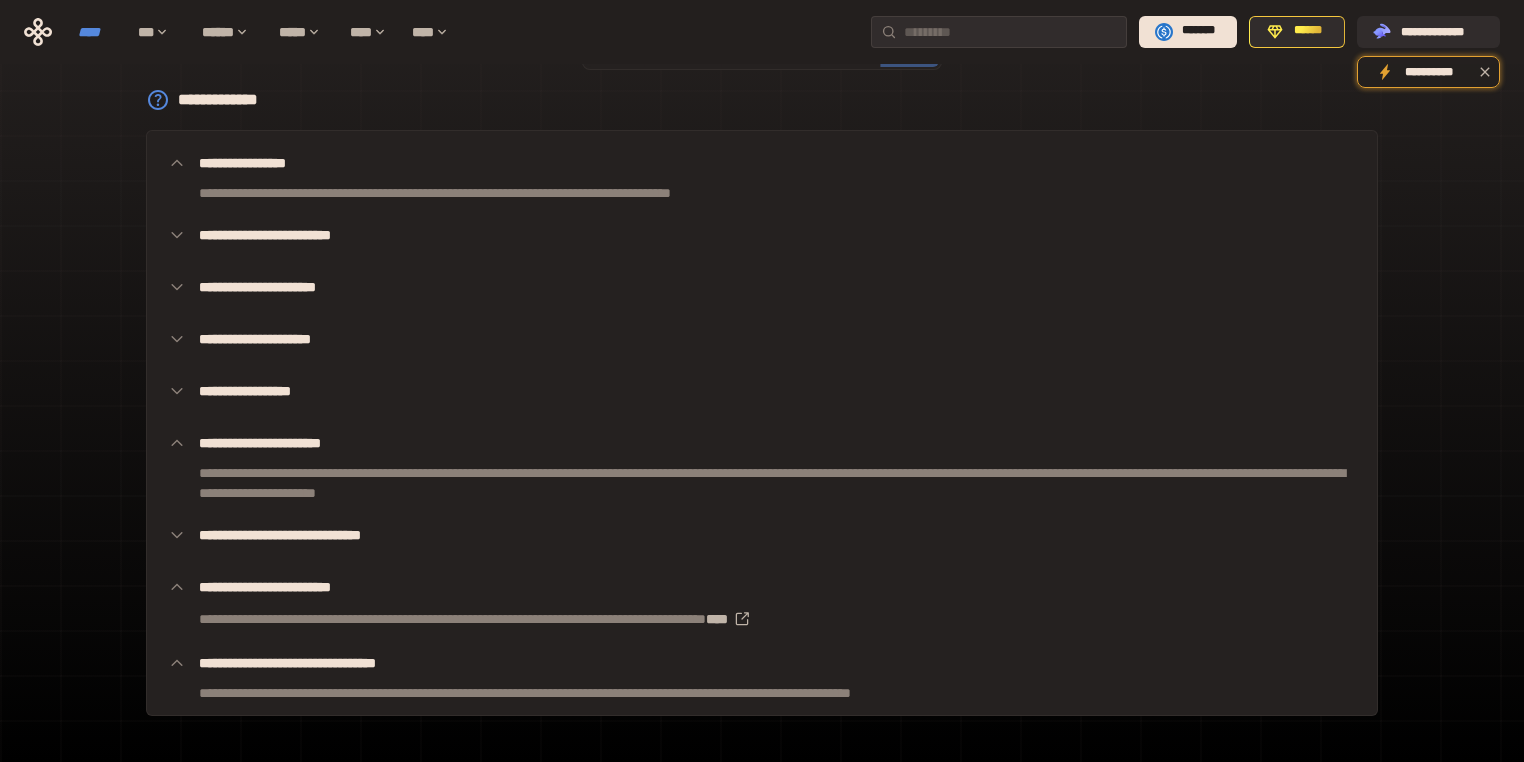 click on "****" at bounding box center (98, 32) 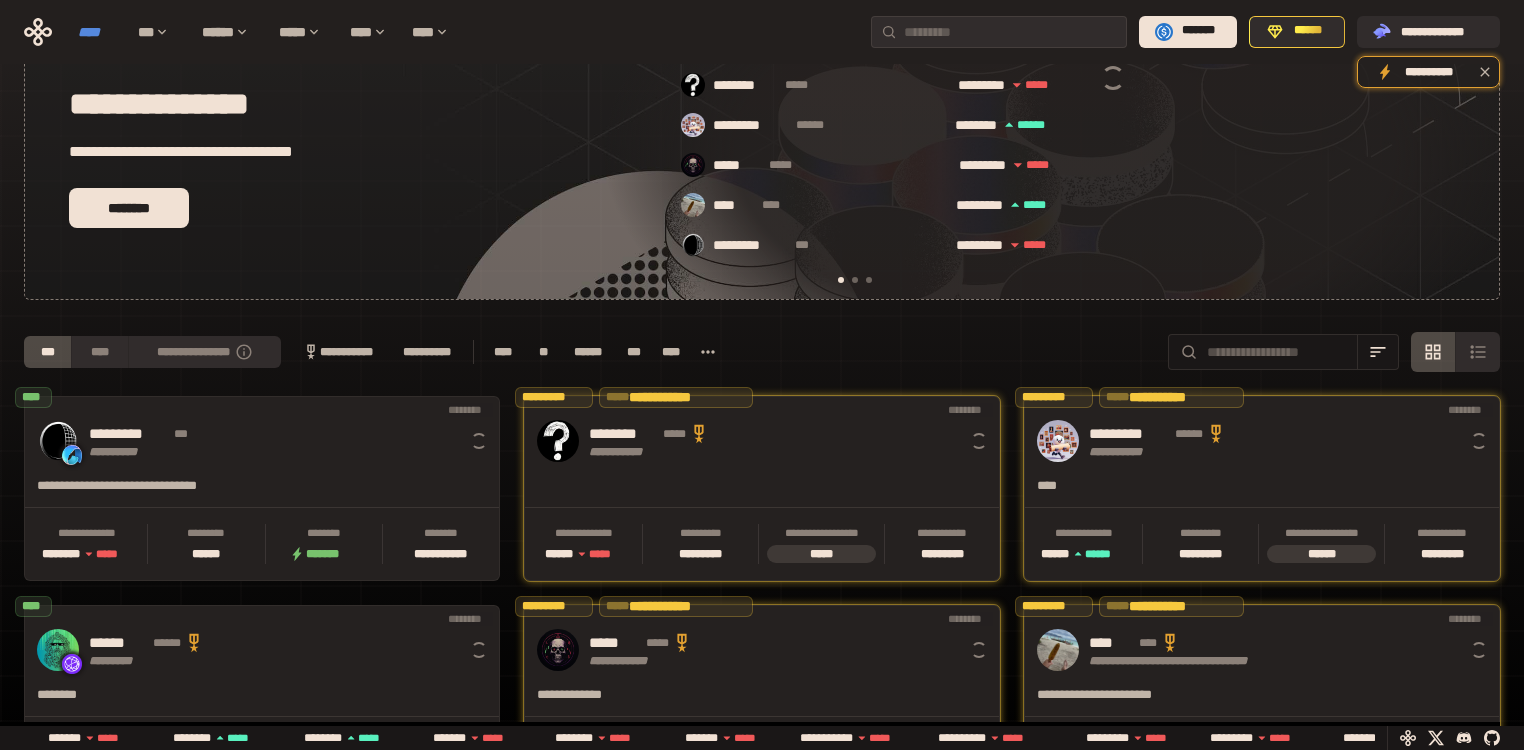 scroll, scrollTop: 0, scrollLeft: 16, axis: horizontal 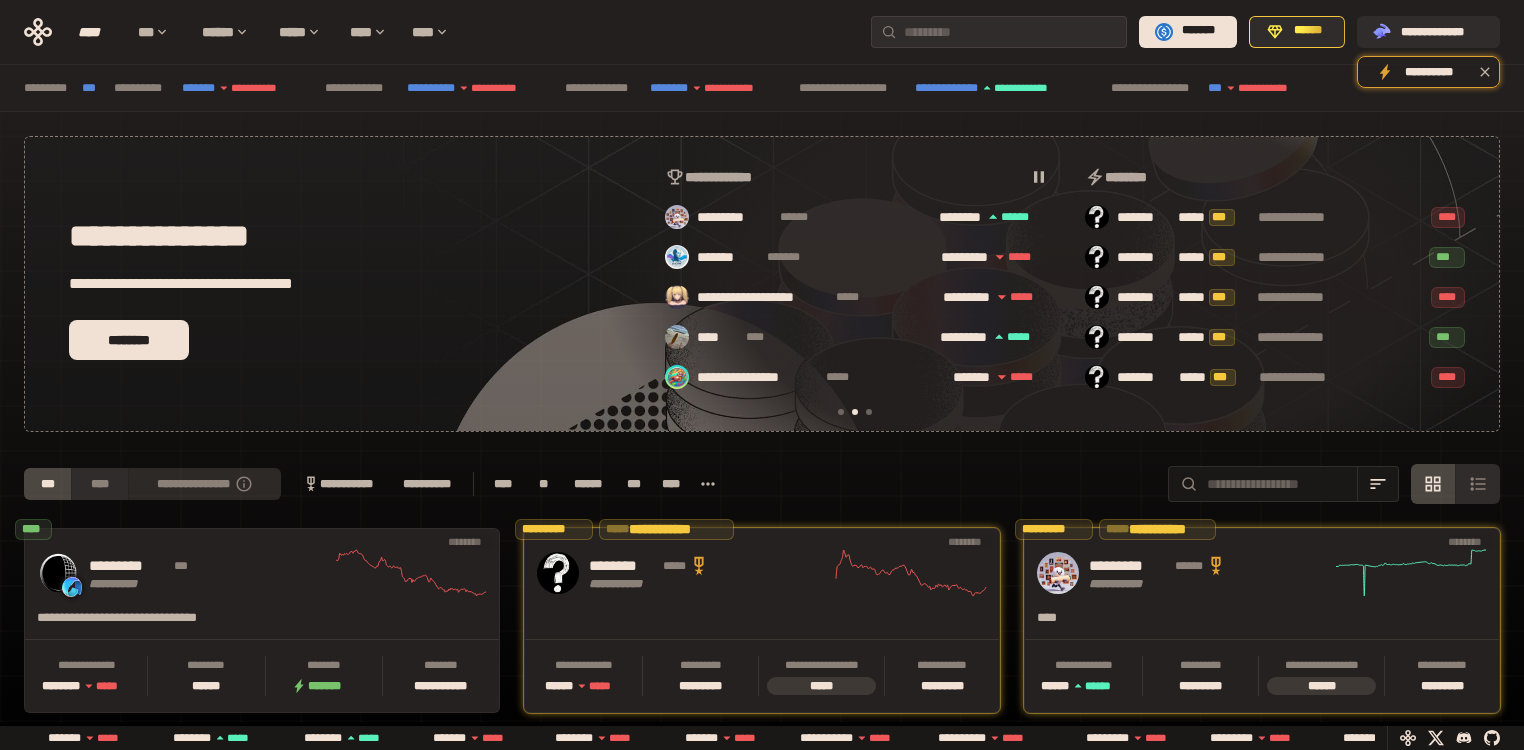 type 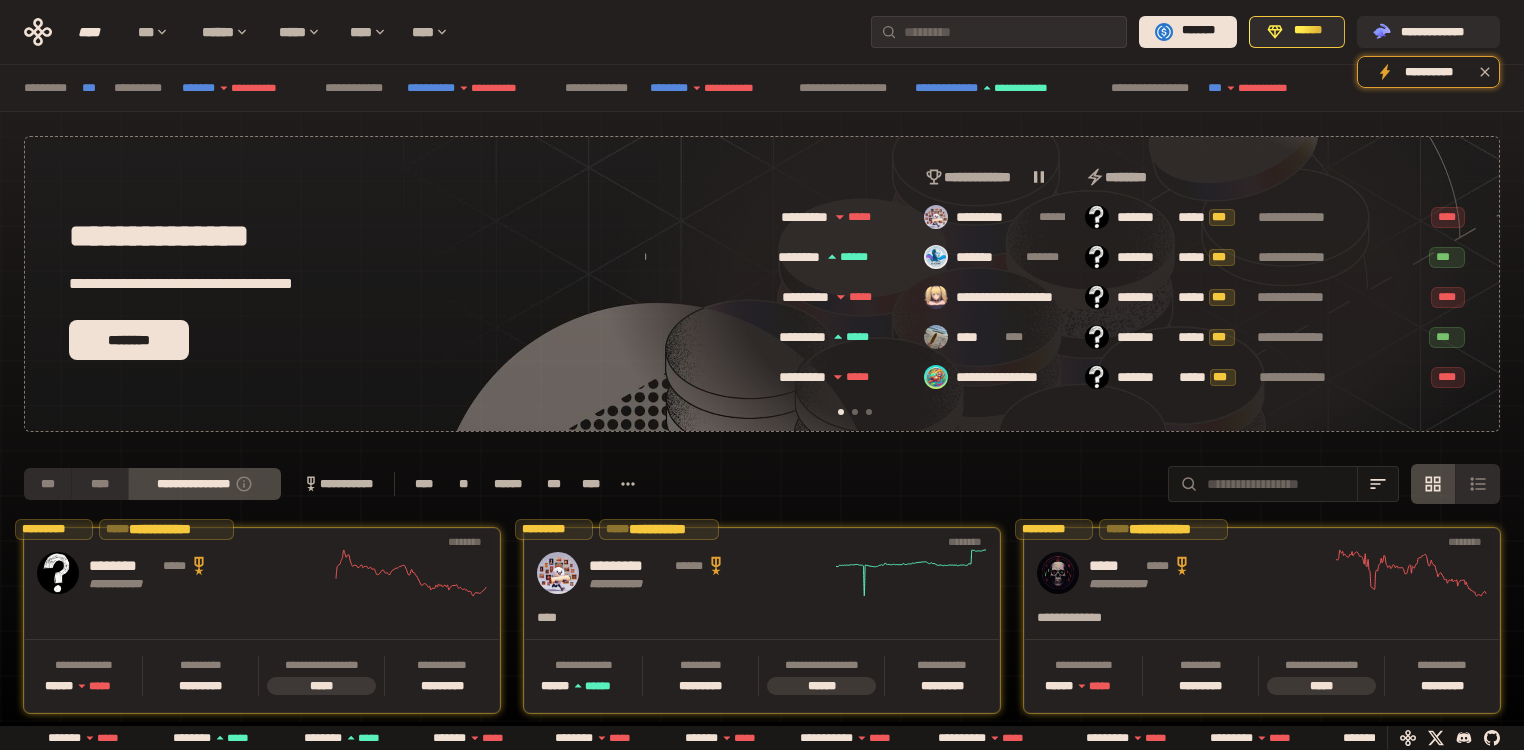 scroll, scrollTop: 0, scrollLeft: 16, axis: horizontal 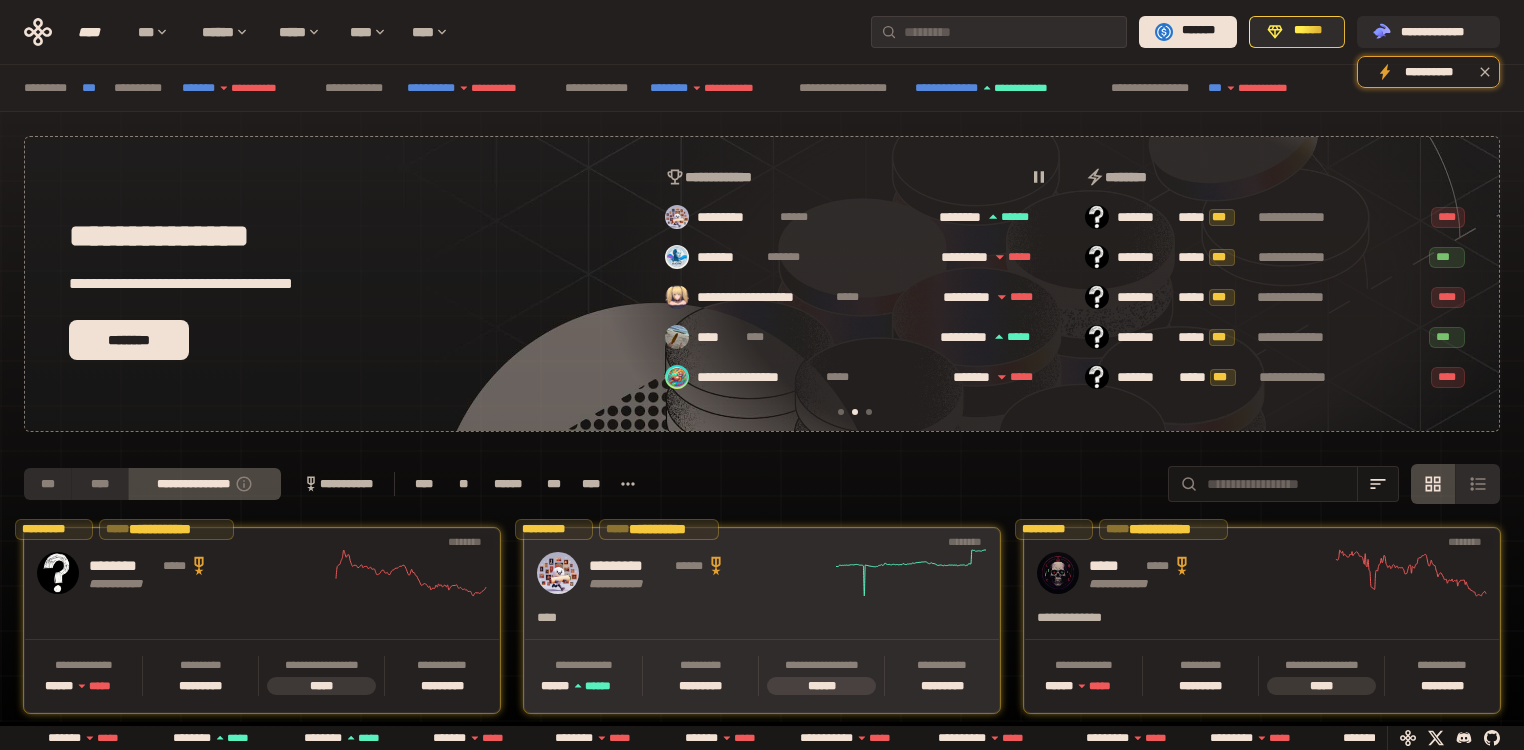 click on "**********" at bounding box center [762, 573] 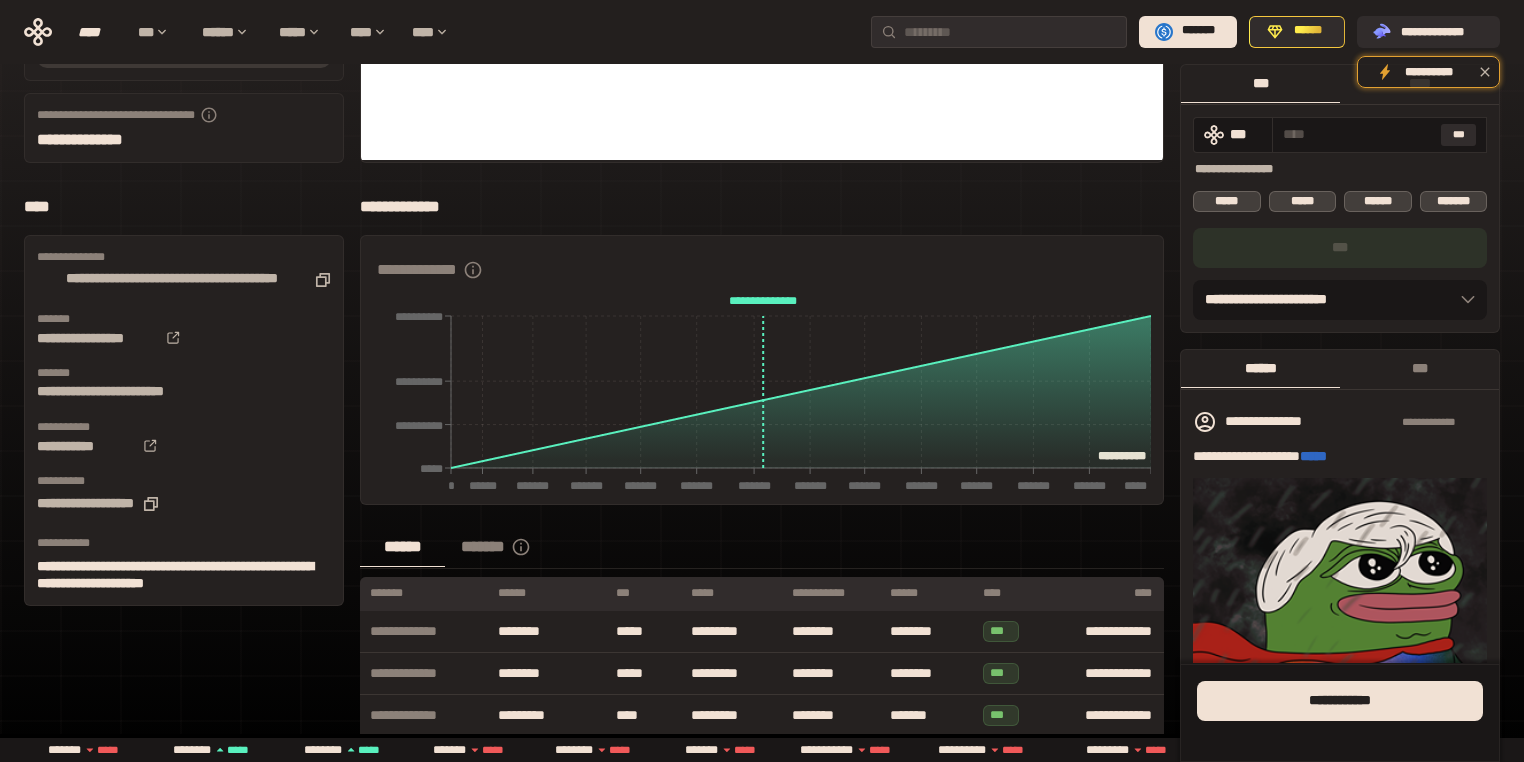 scroll, scrollTop: 480, scrollLeft: 0, axis: vertical 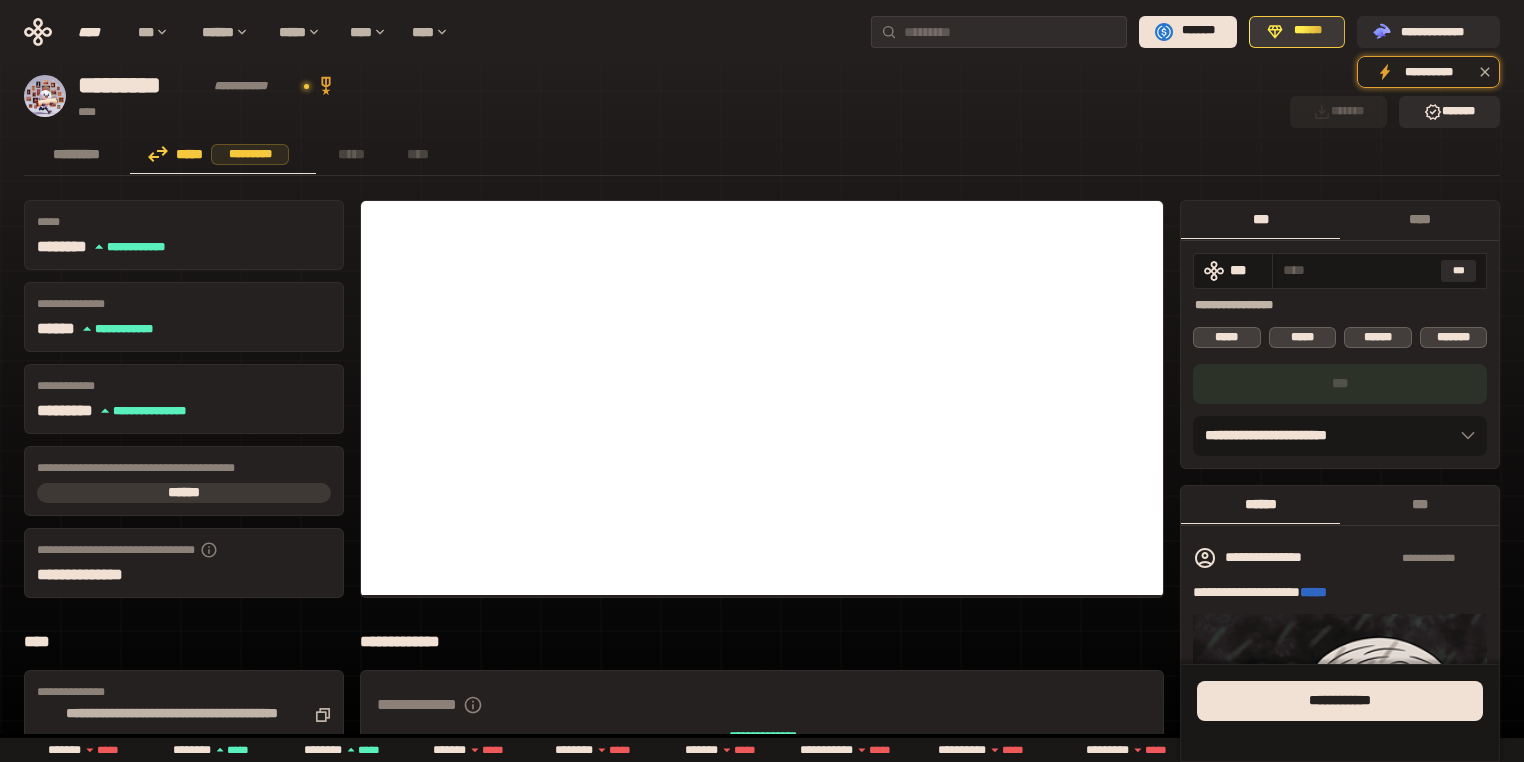 click on "******" at bounding box center [1297, 32] 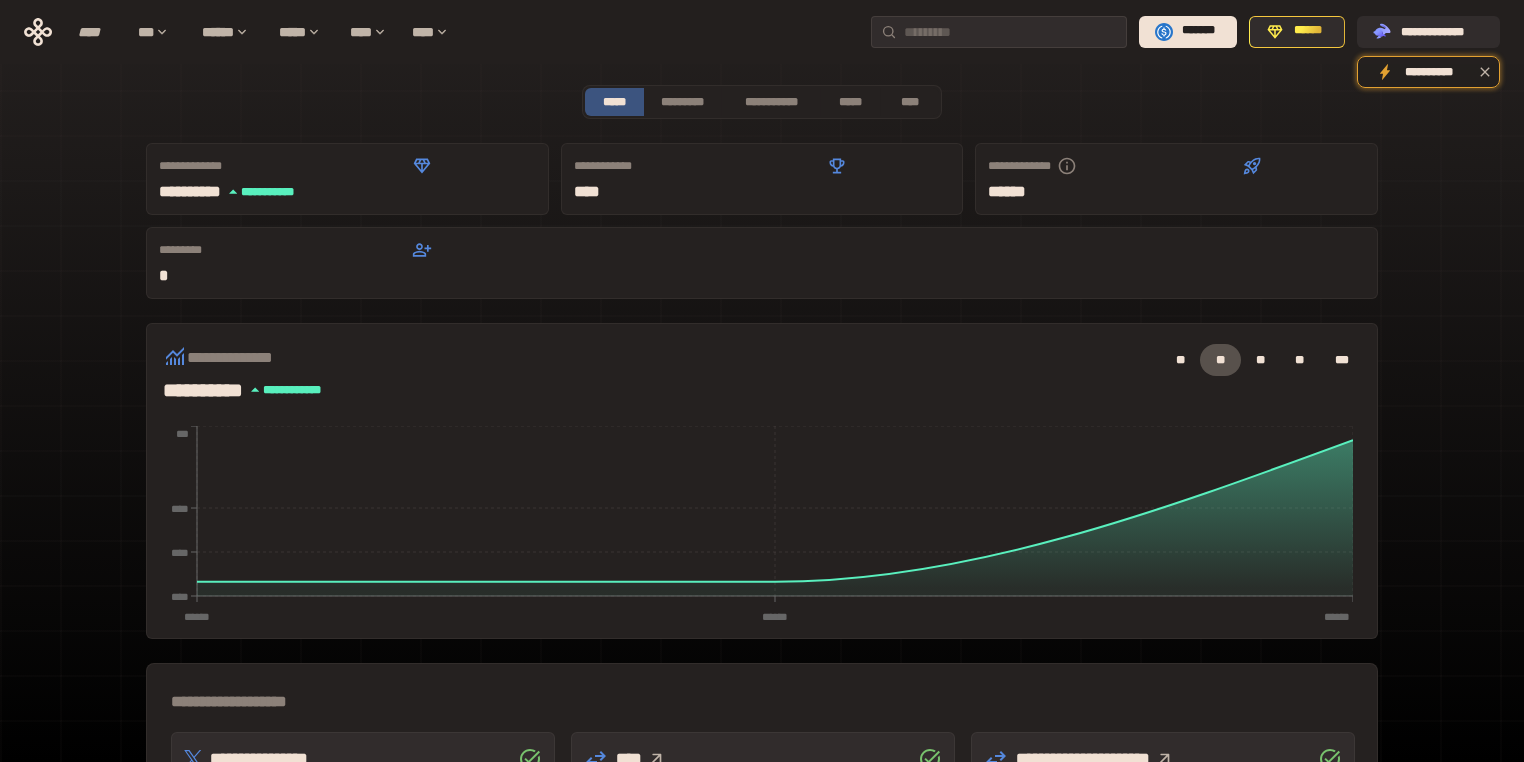 scroll, scrollTop: 0, scrollLeft: 0, axis: both 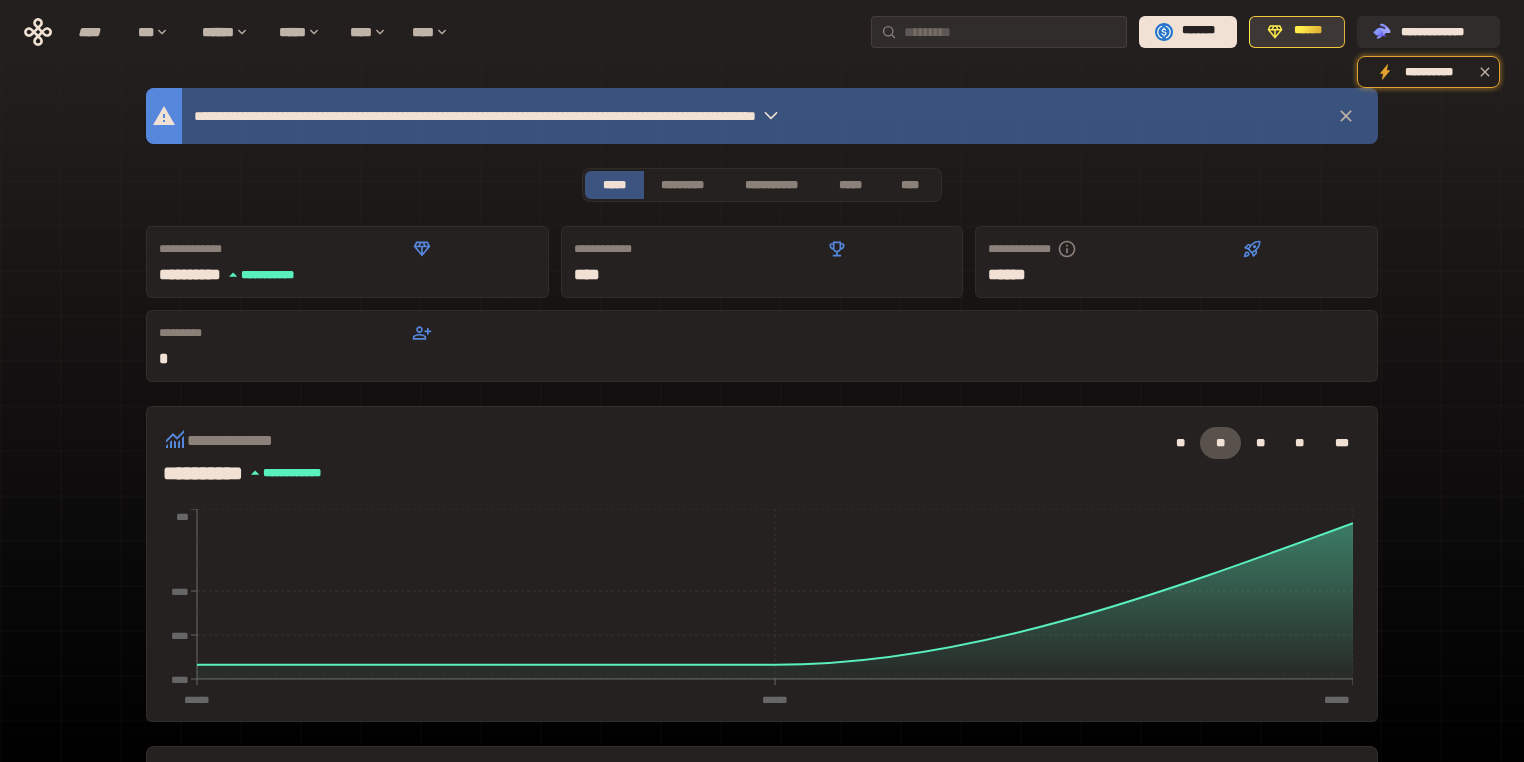 click on "******" at bounding box center (1308, 31) 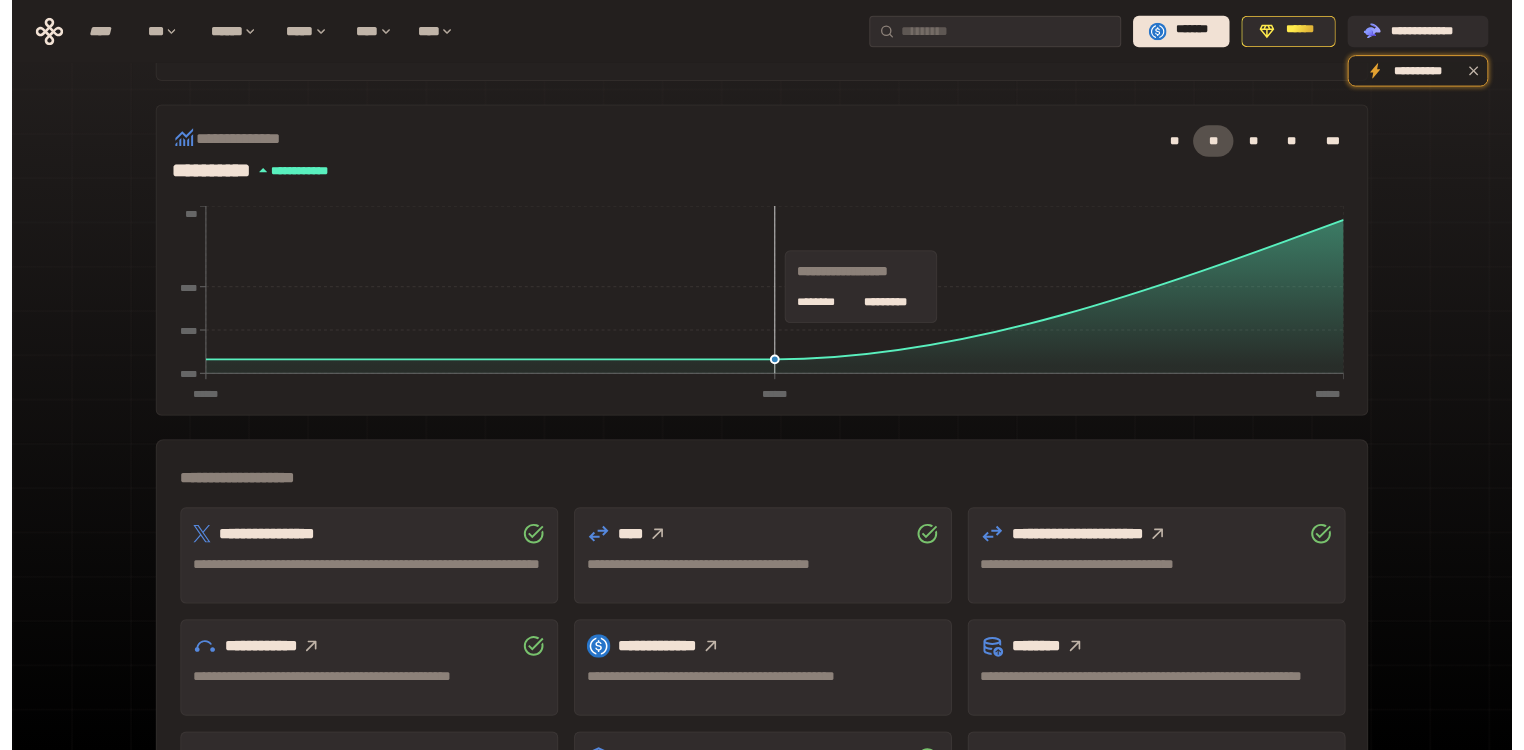 scroll, scrollTop: 320, scrollLeft: 0, axis: vertical 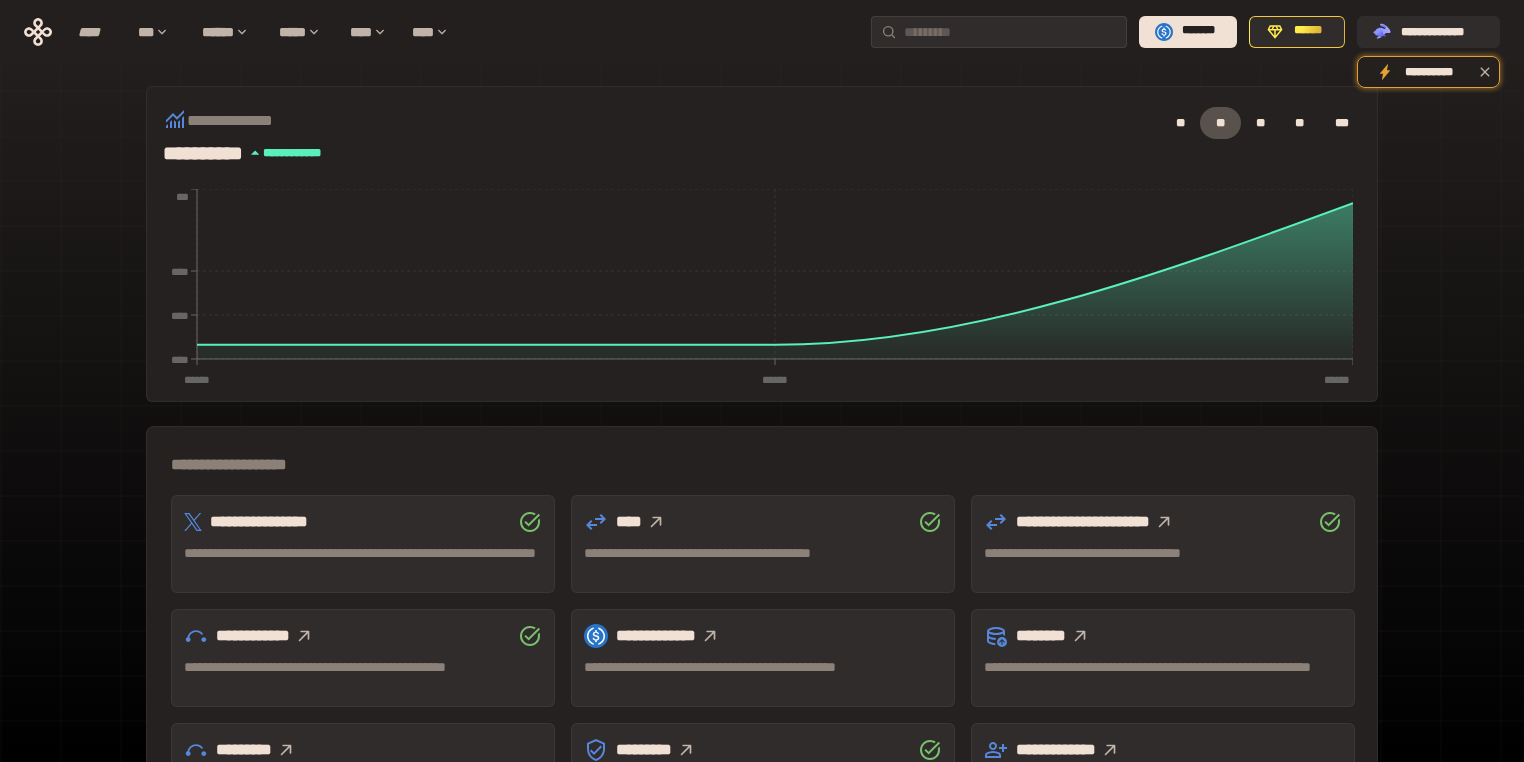 click 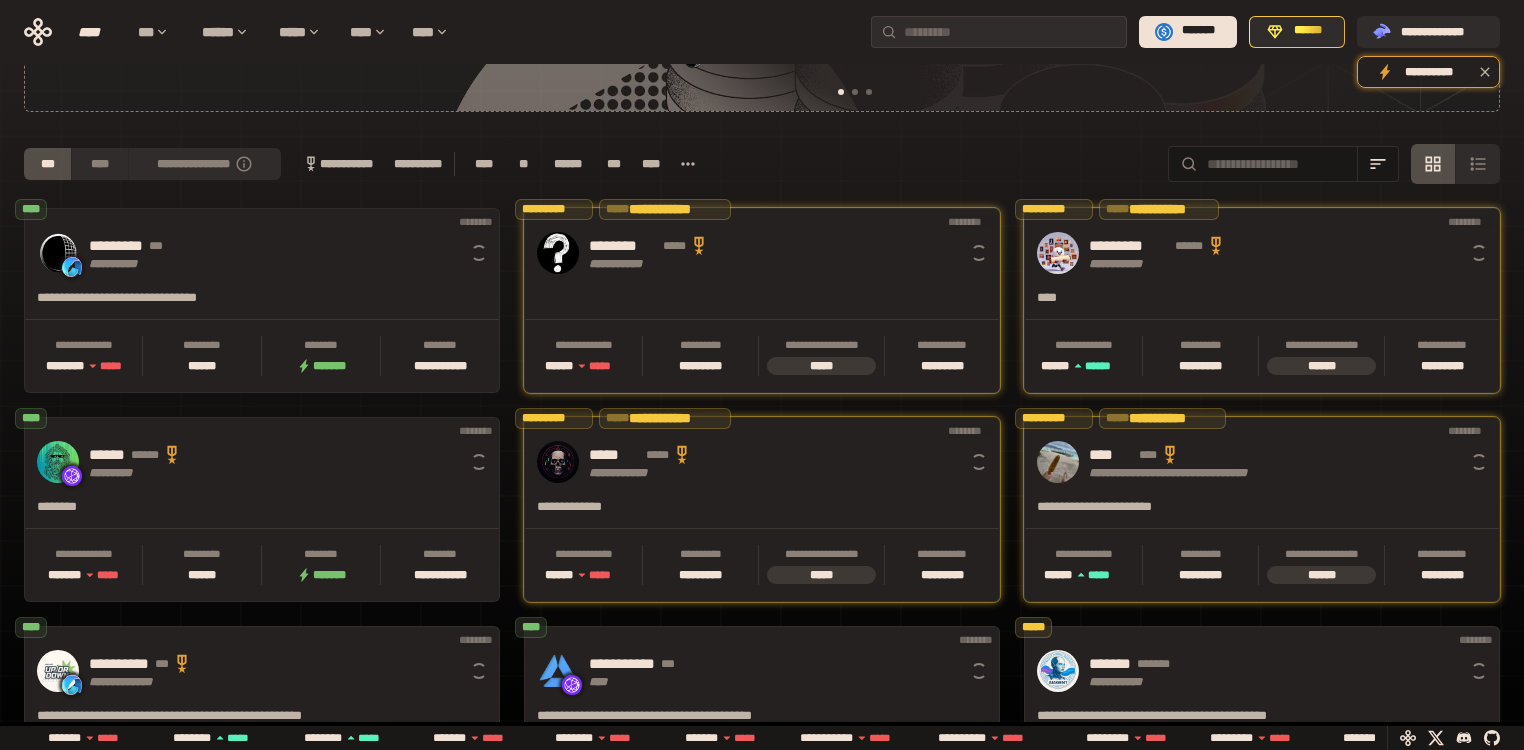scroll, scrollTop: 0, scrollLeft: 16, axis: horizontal 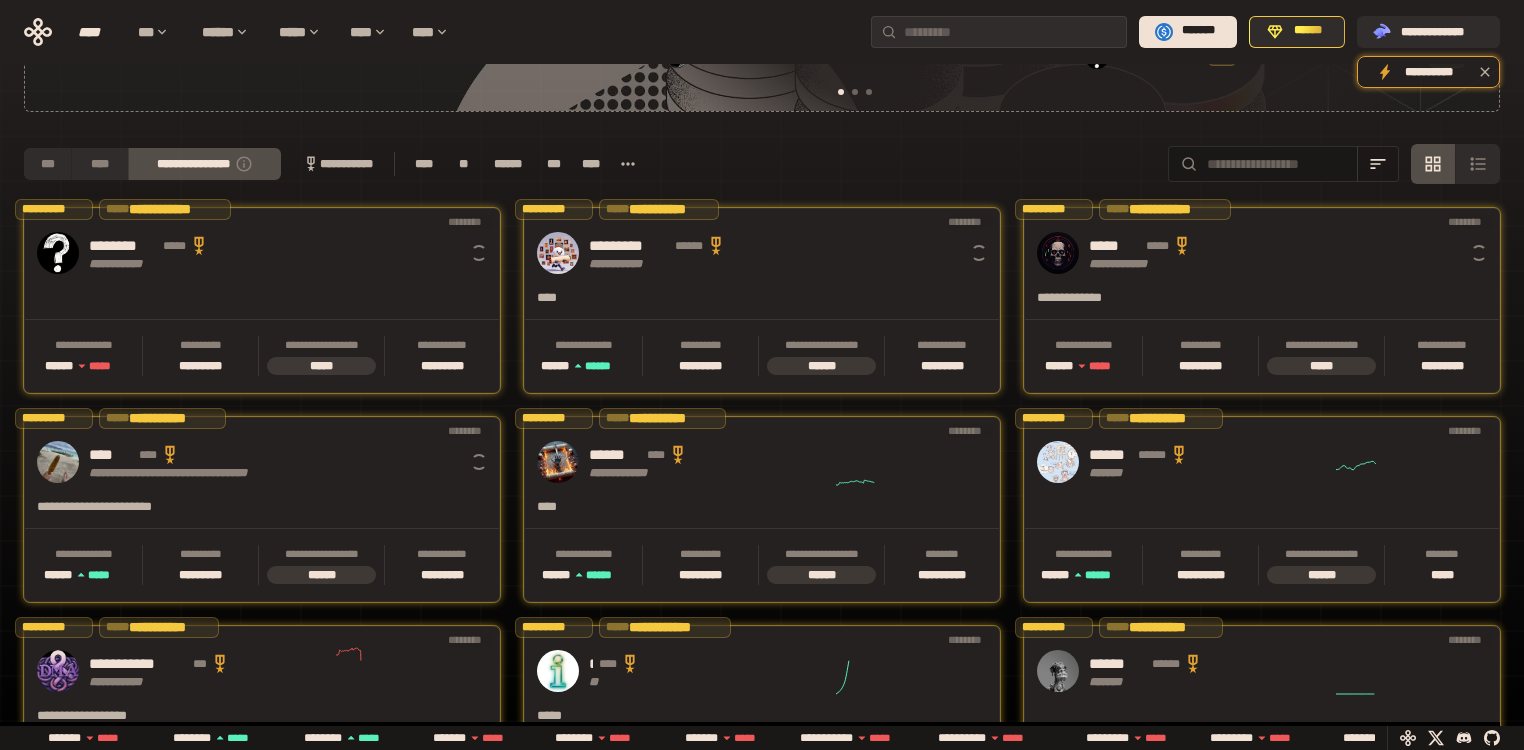 click 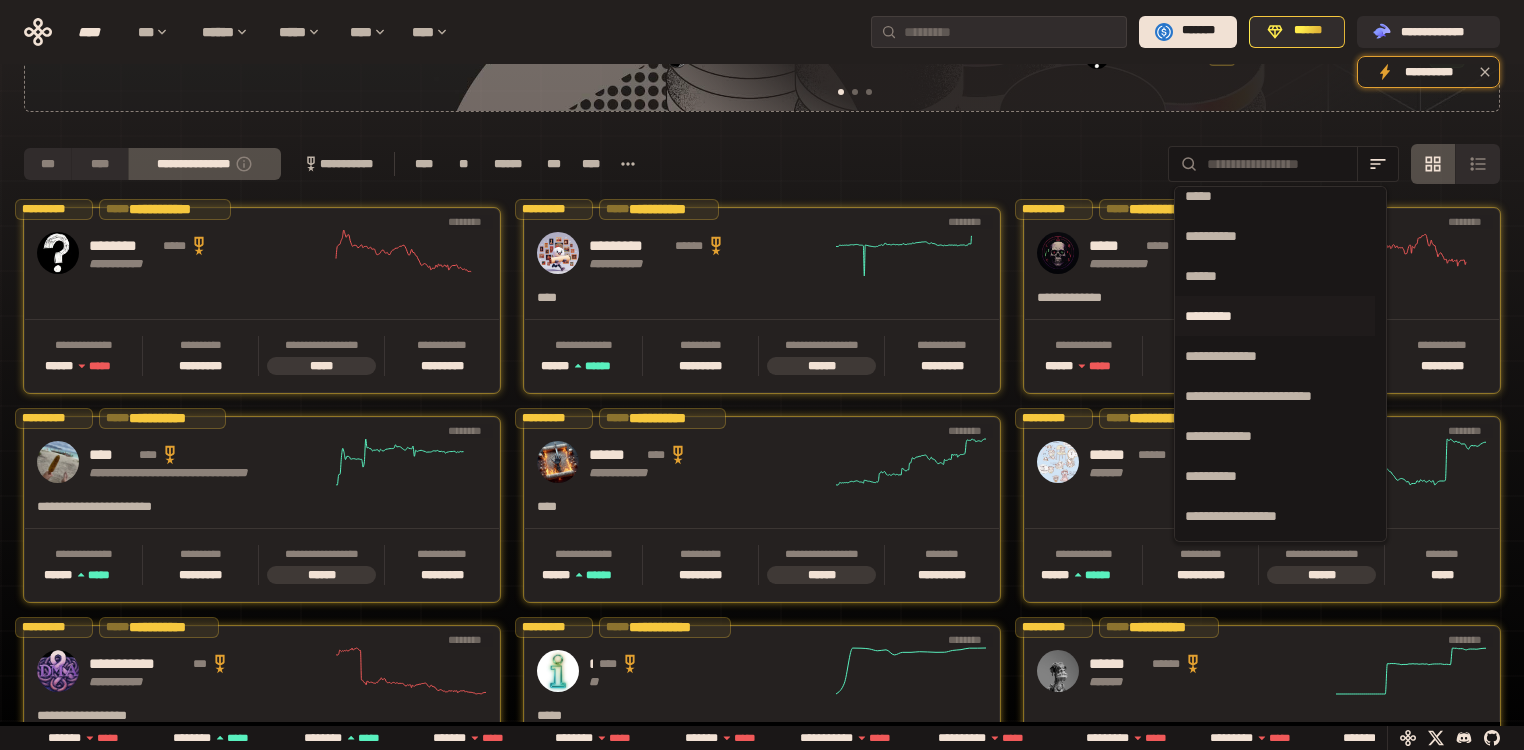 scroll, scrollTop: 205, scrollLeft: 0, axis: vertical 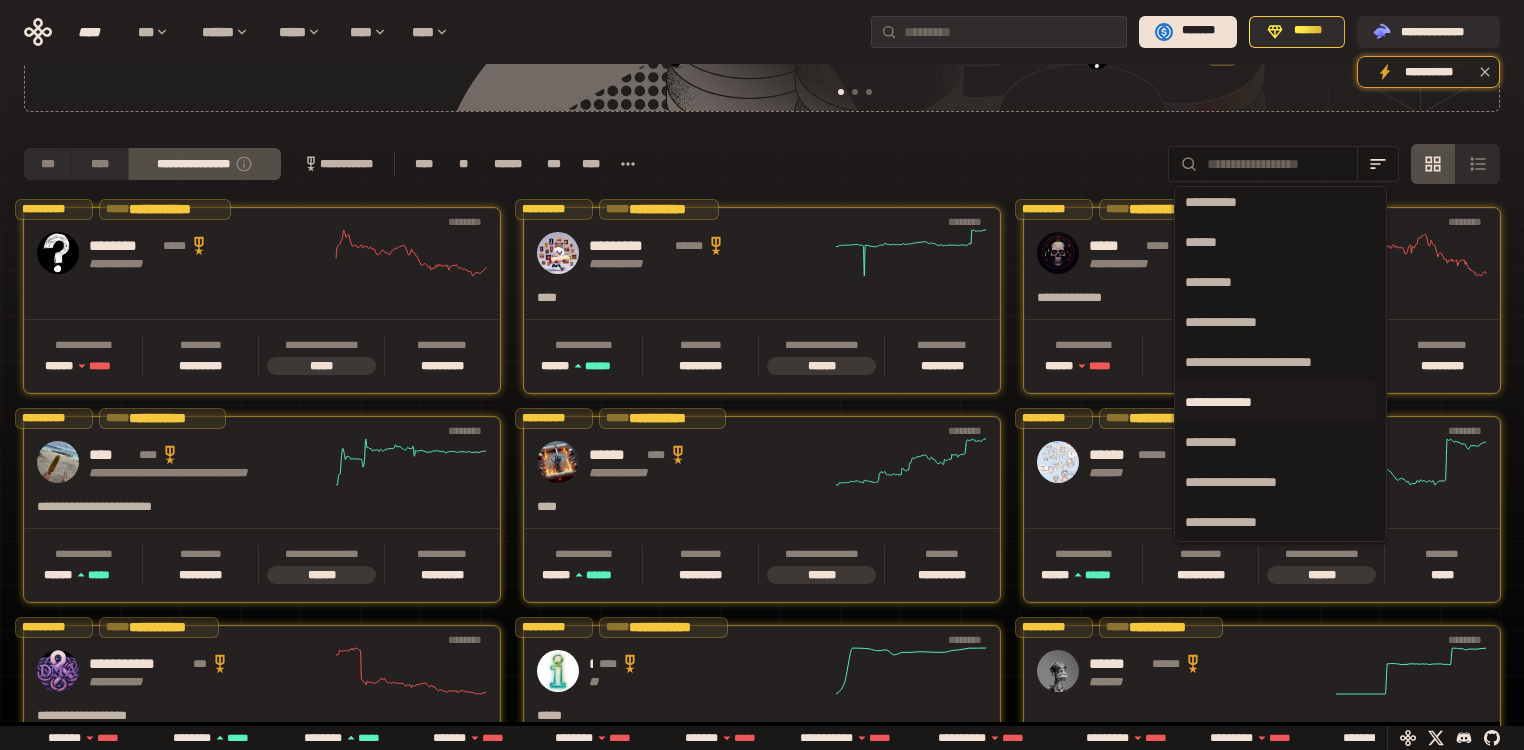 click on "**********" at bounding box center (1275, 402) 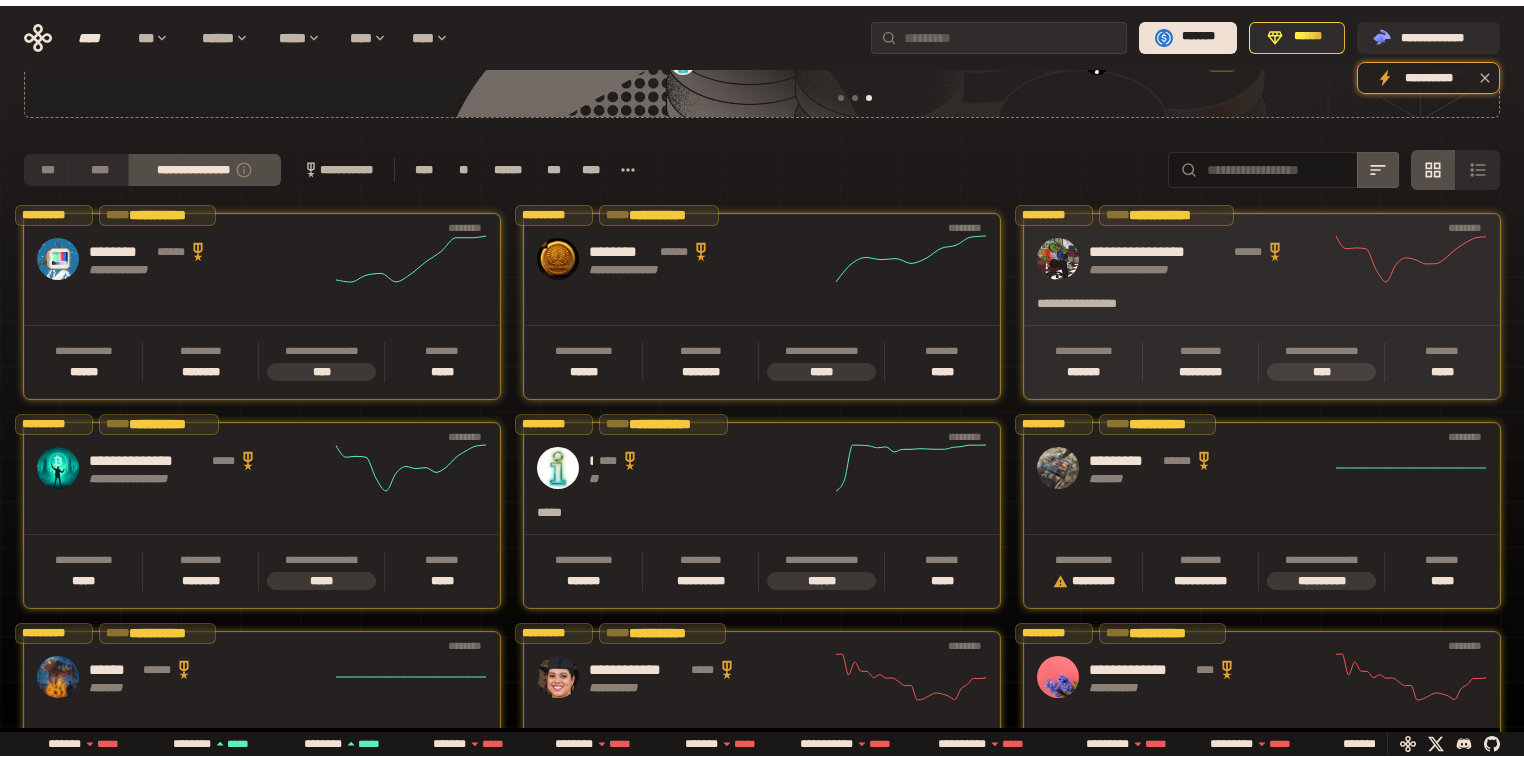 scroll, scrollTop: 0, scrollLeft: 856, axis: horizontal 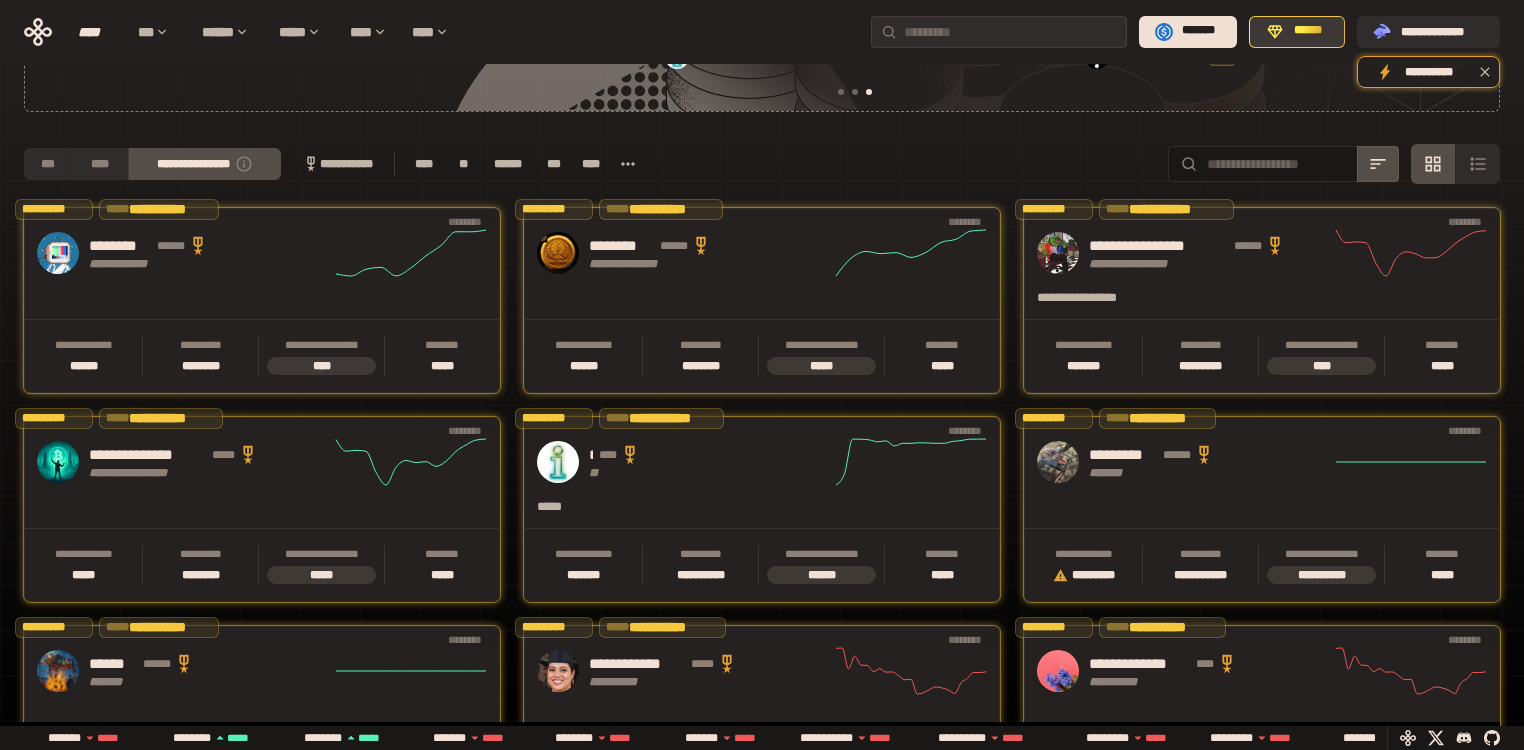click on "******" at bounding box center [1308, 31] 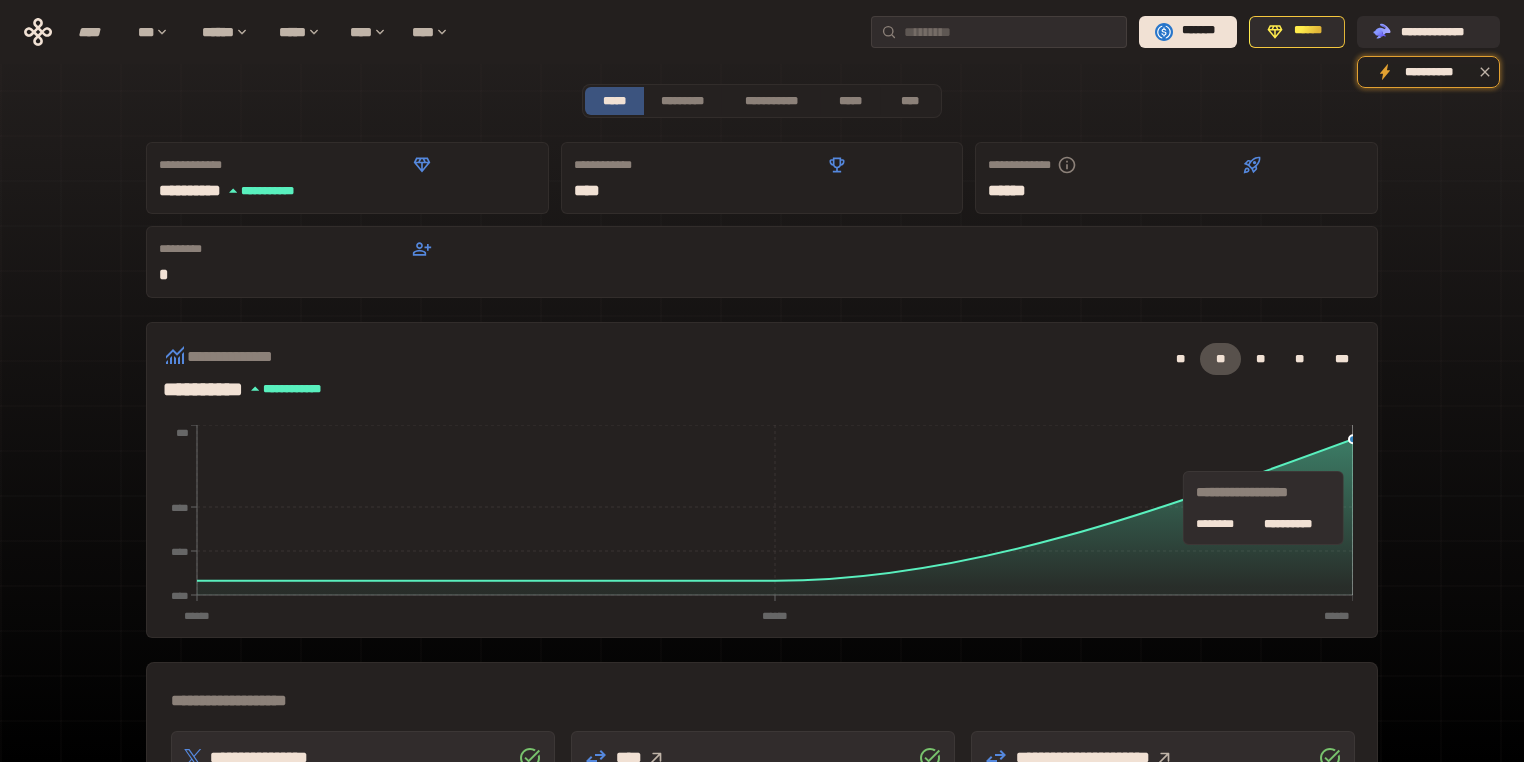 scroll, scrollTop: 0, scrollLeft: 0, axis: both 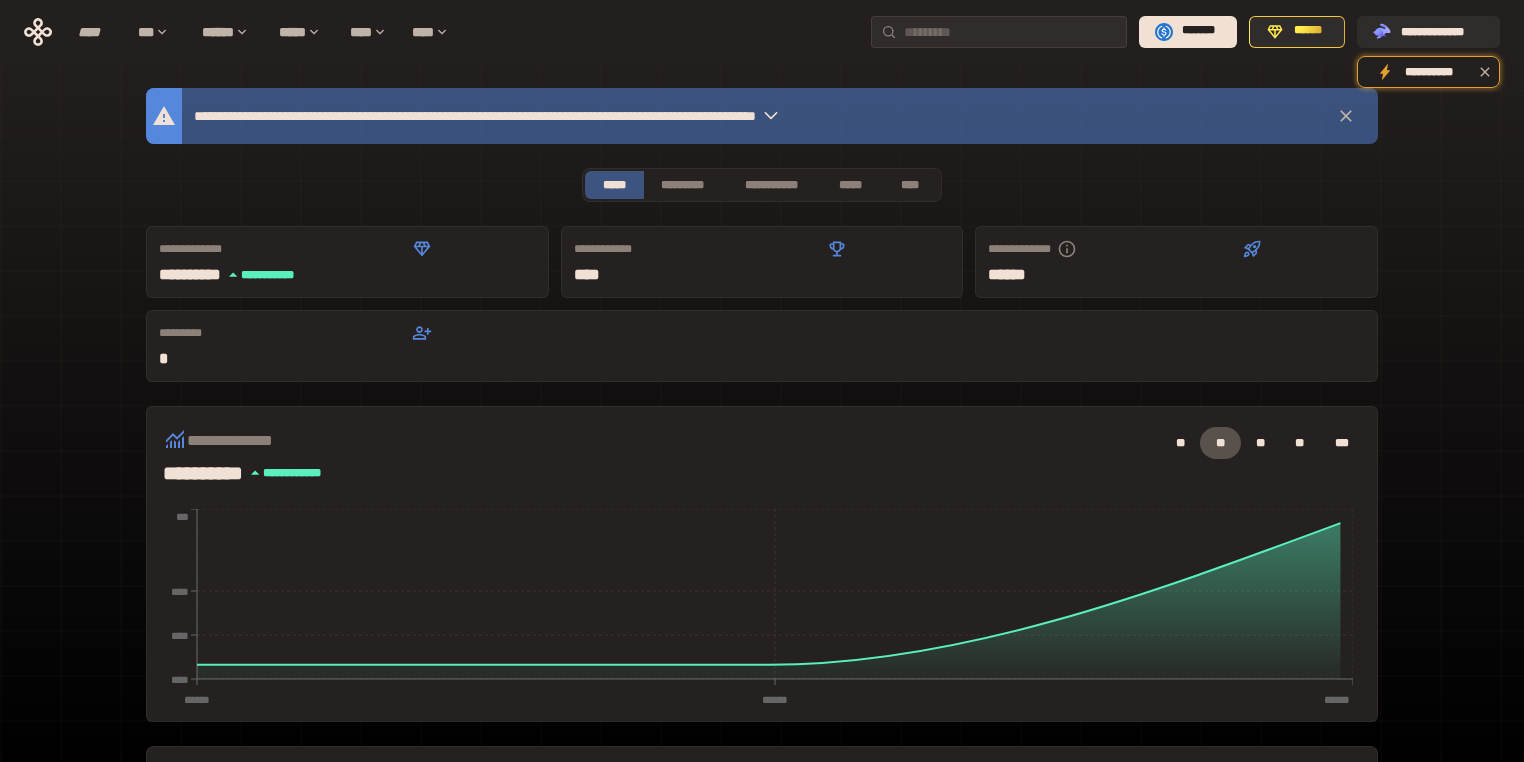 type 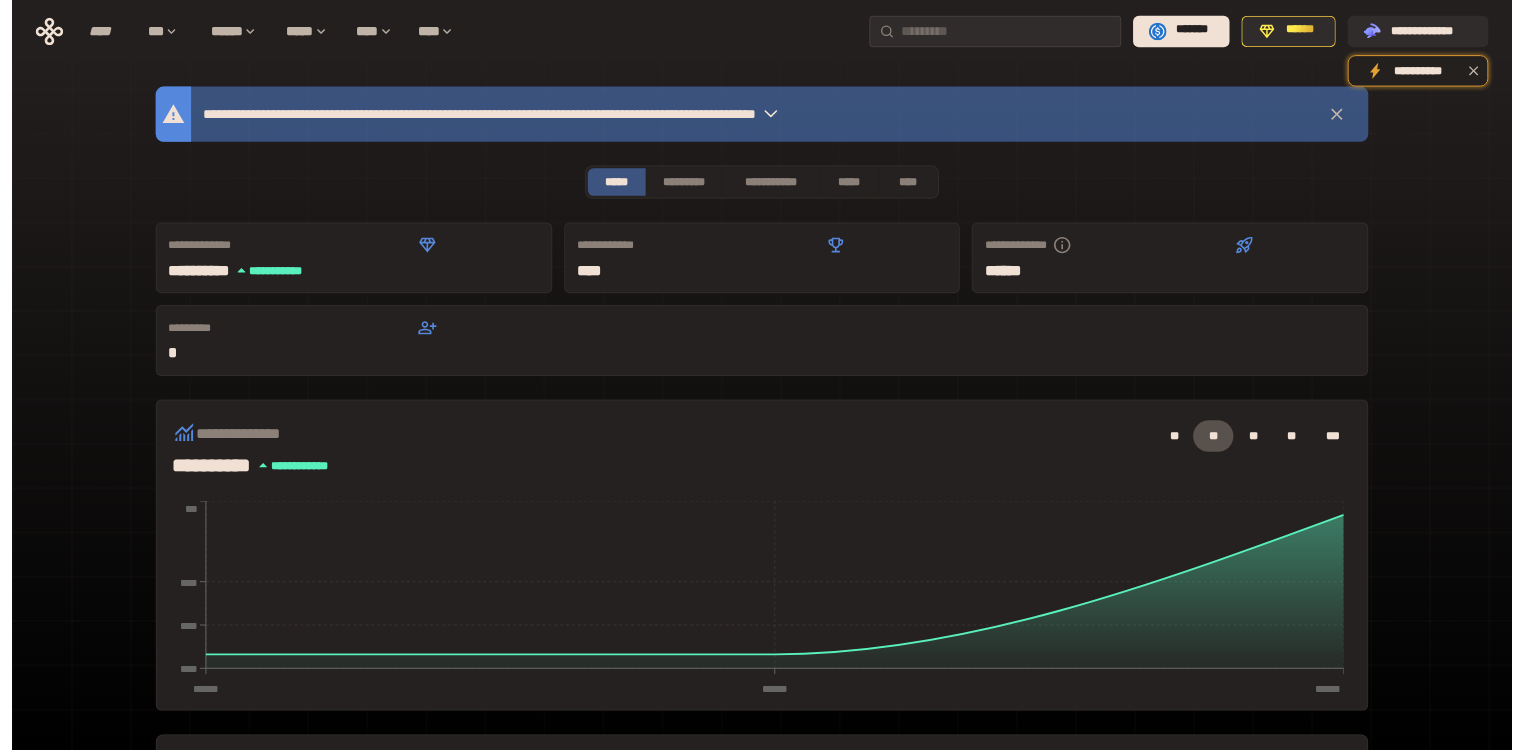 scroll, scrollTop: 160, scrollLeft: 0, axis: vertical 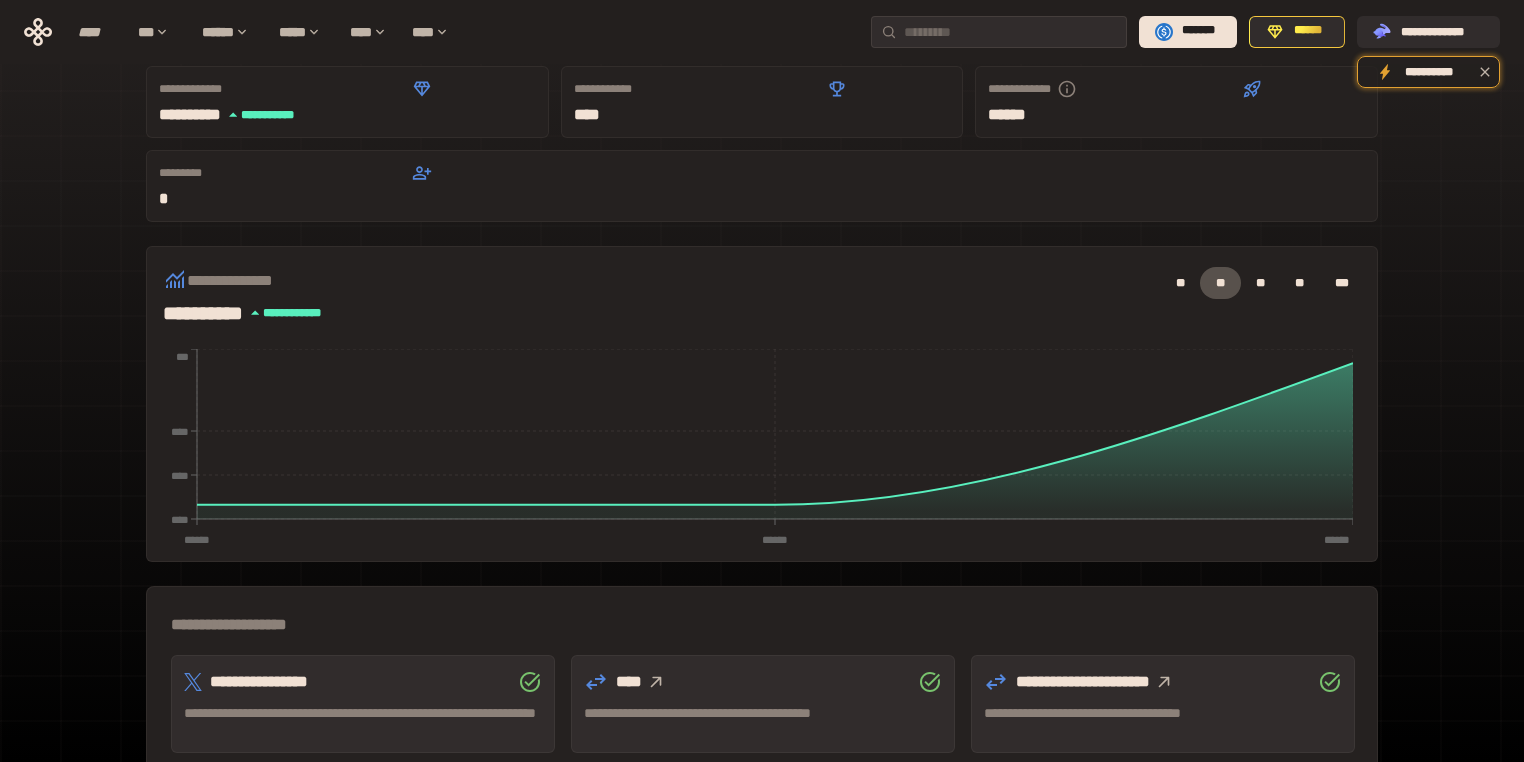 drag, startPoint x: 972, startPoint y: 244, endPoint x: 965, endPoint y: 284, distance: 40.60788 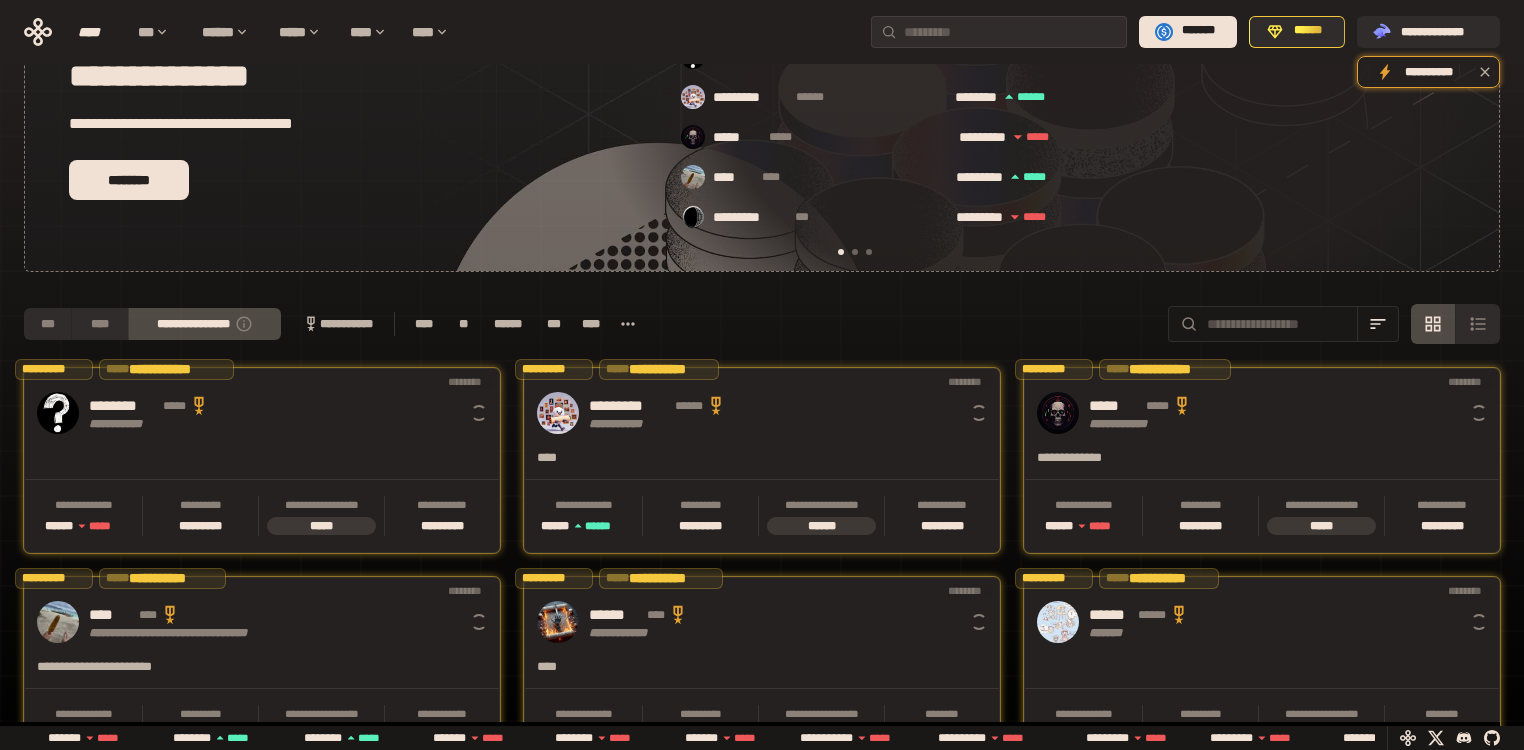 scroll, scrollTop: 0, scrollLeft: 16, axis: horizontal 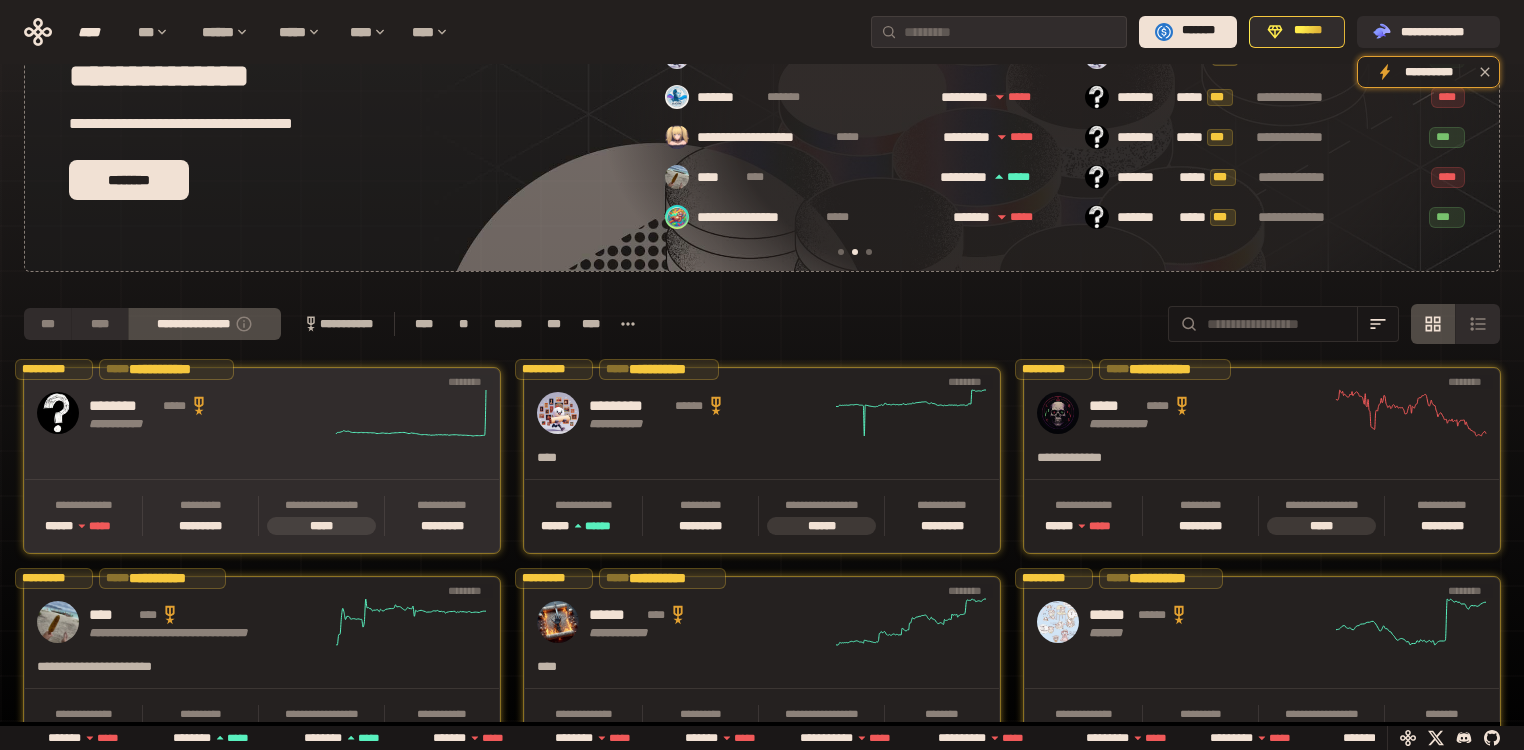 click on "**********" at bounding box center (262, 413) 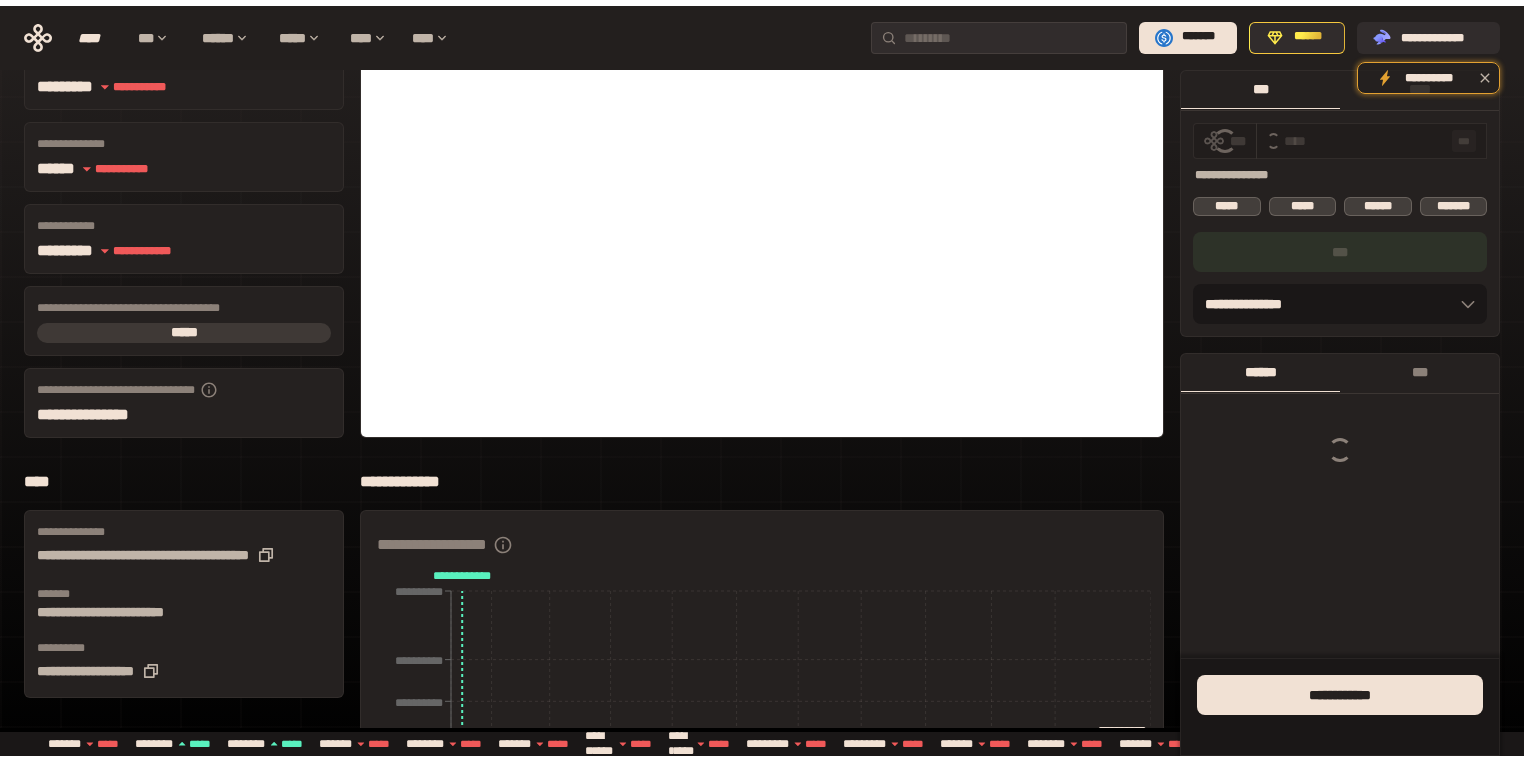 scroll, scrollTop: 0, scrollLeft: 0, axis: both 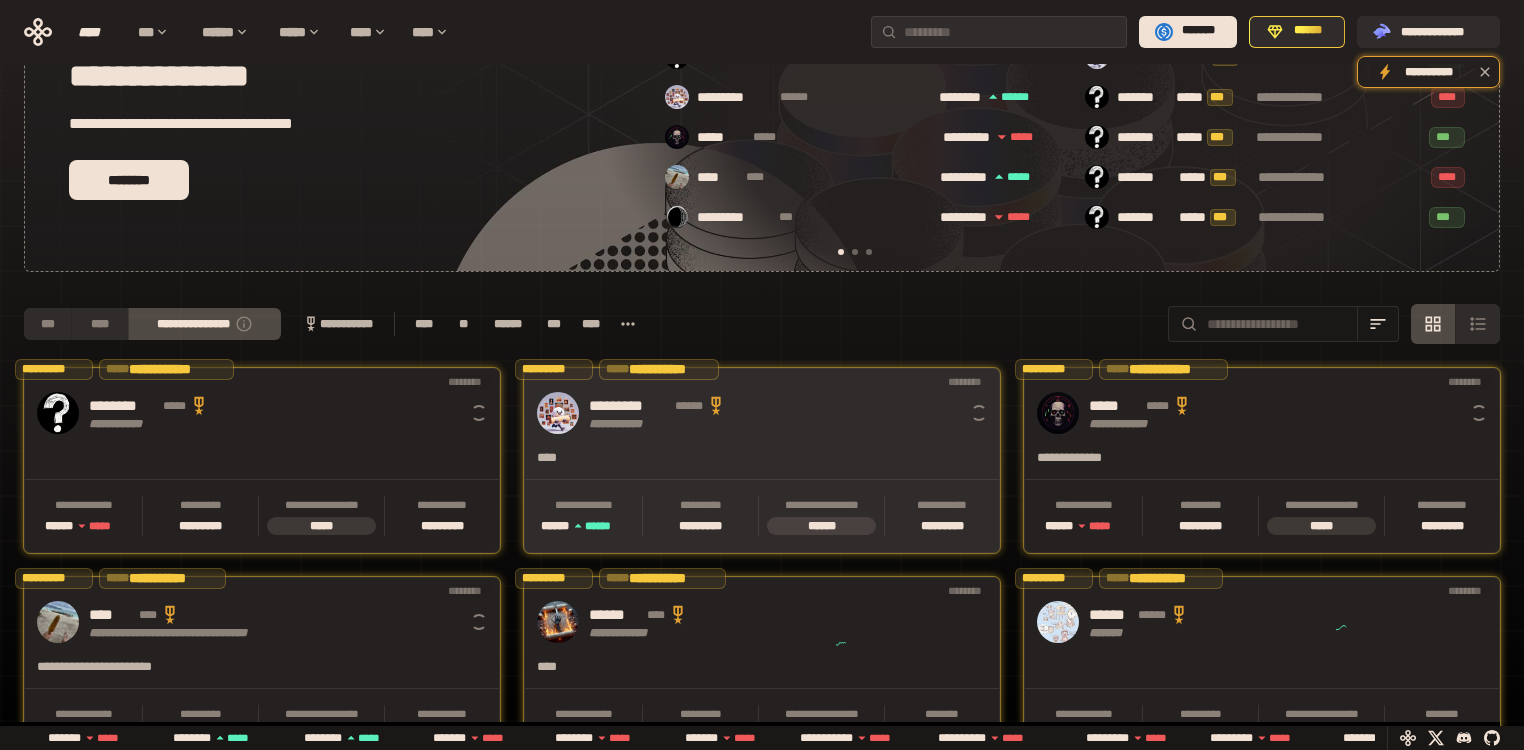 click on "**********" at bounding box center [762, 515] 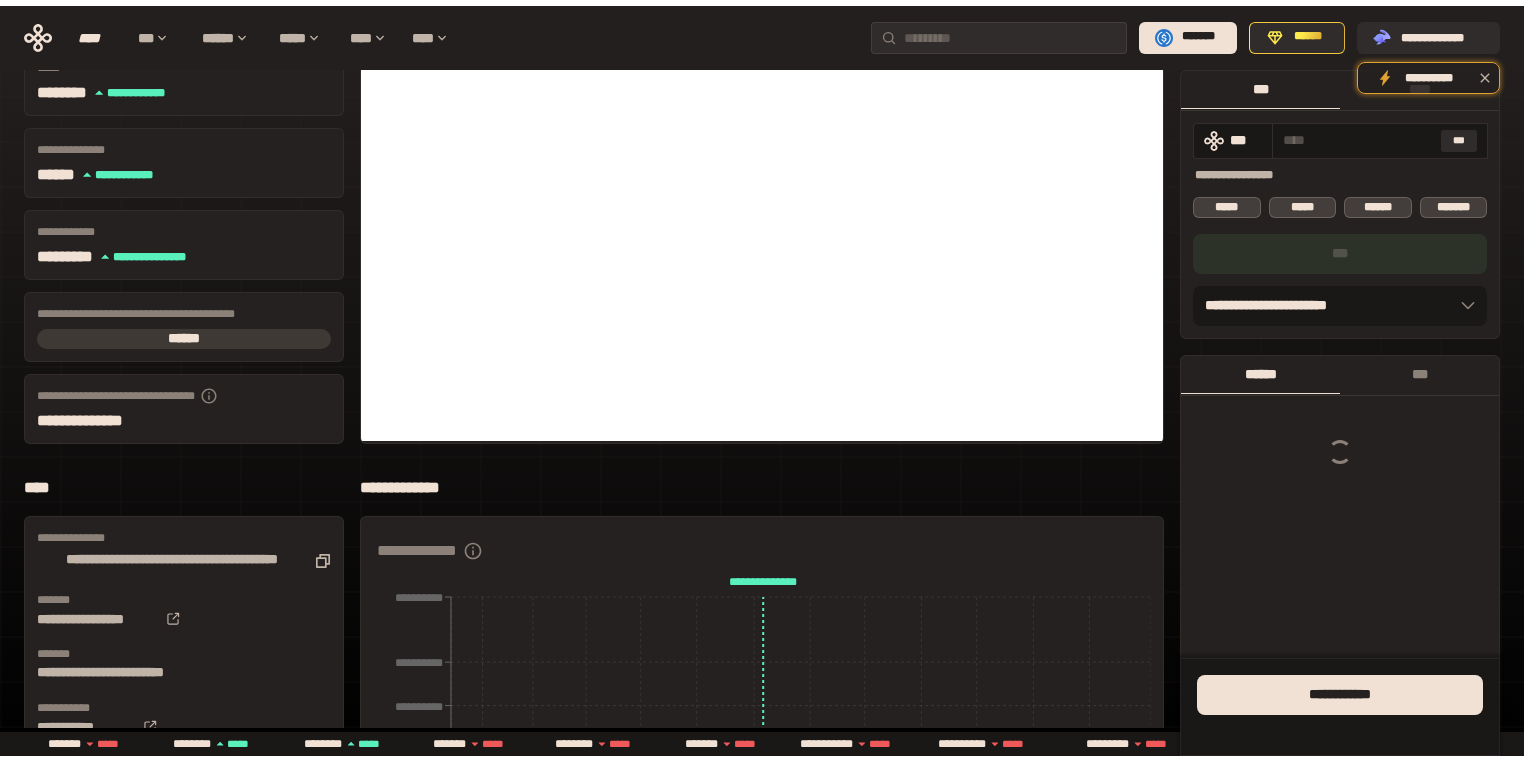 scroll, scrollTop: 0, scrollLeft: 0, axis: both 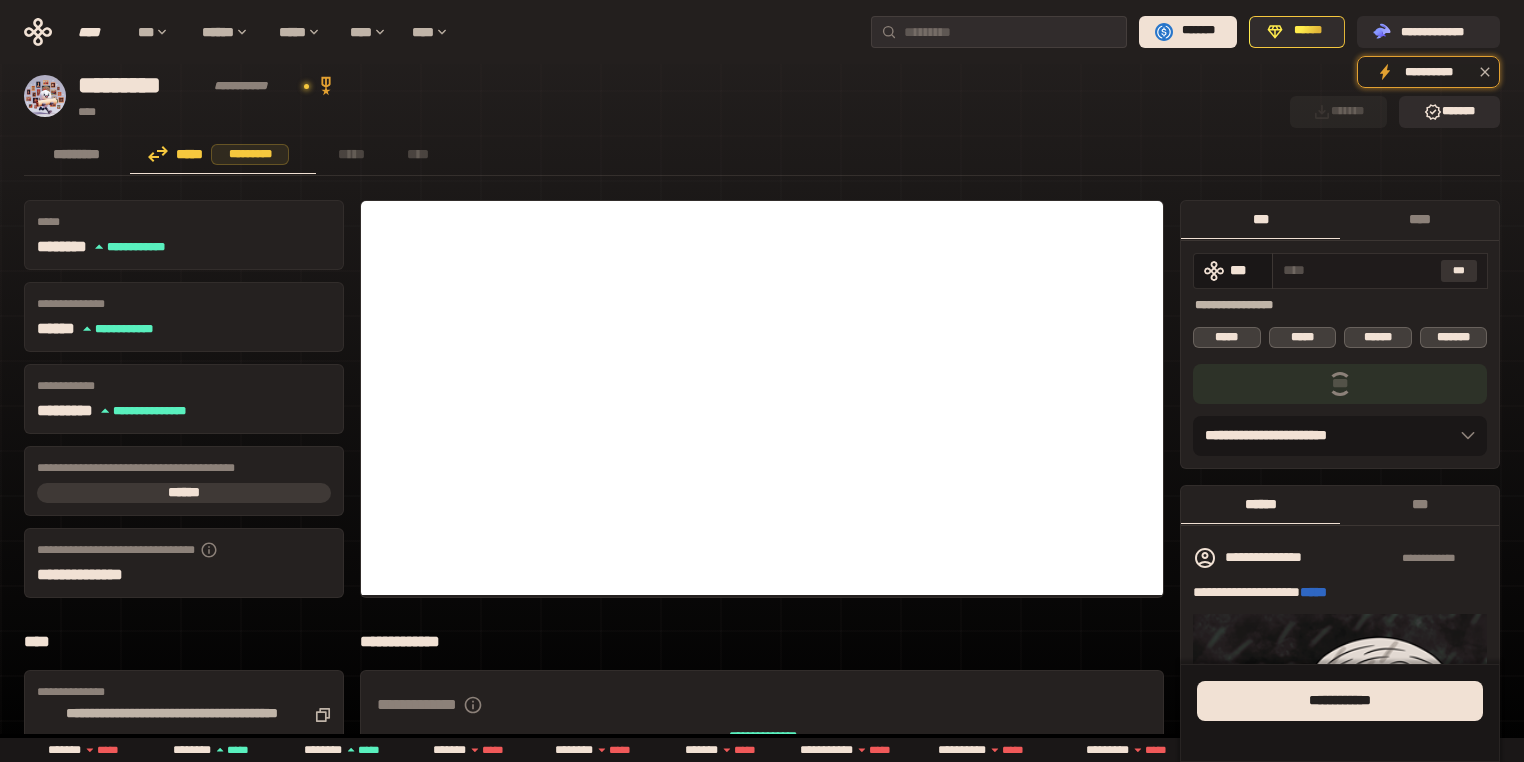 click on "***" at bounding box center [1459, 271] 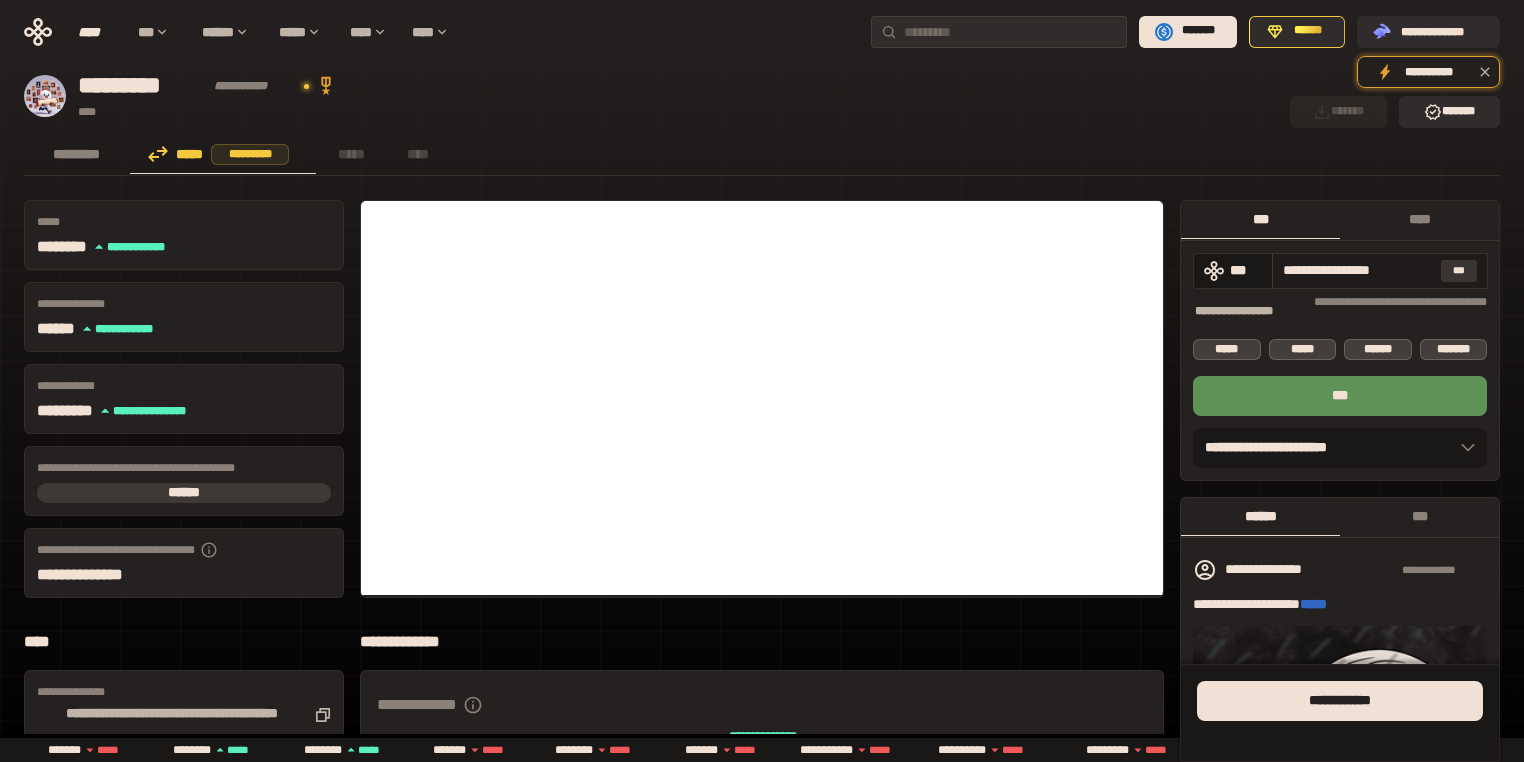 click on "***" at bounding box center (1459, 271) 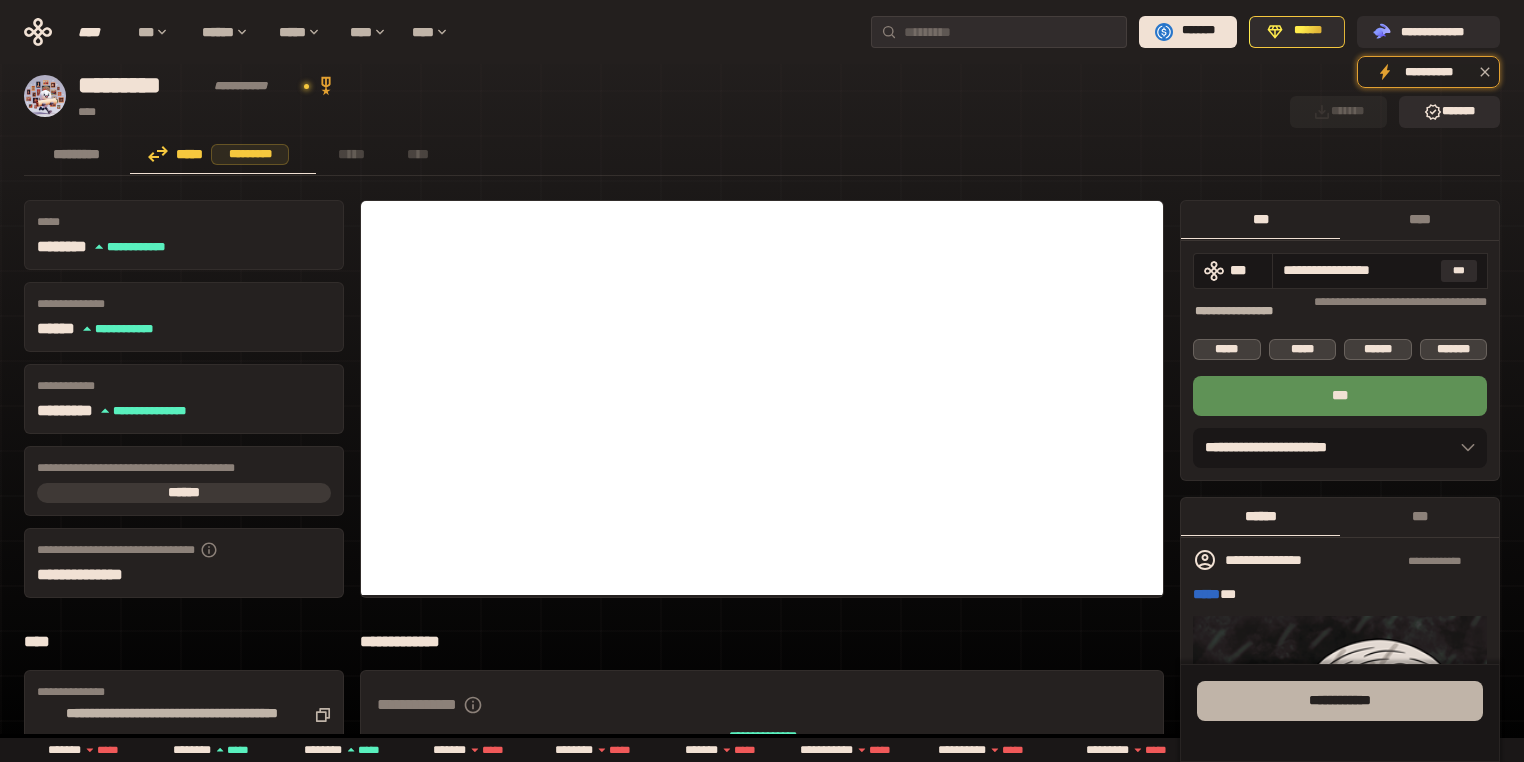 scroll, scrollTop: 1078, scrollLeft: 0, axis: vertical 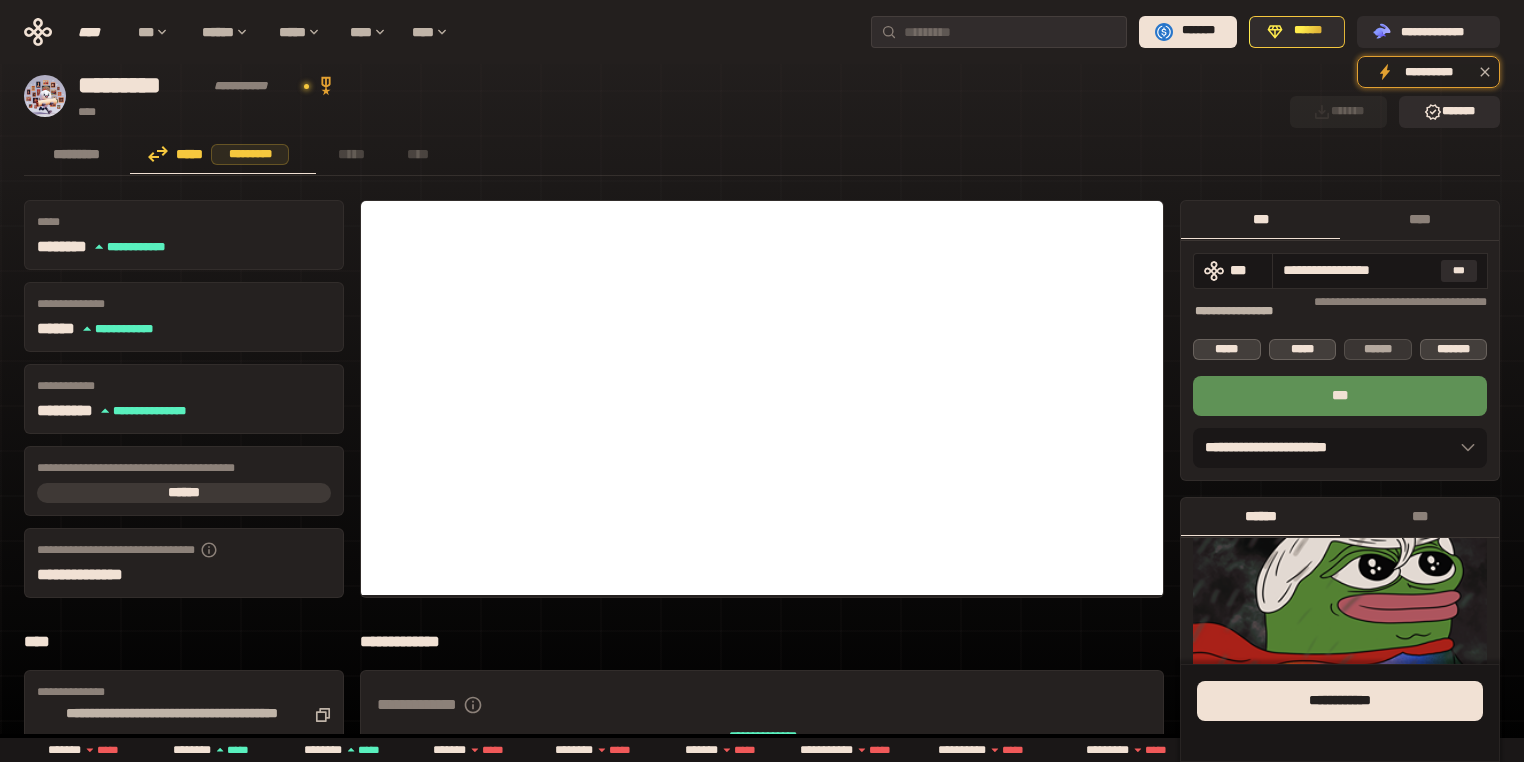 click on "******" at bounding box center (1378, 349) 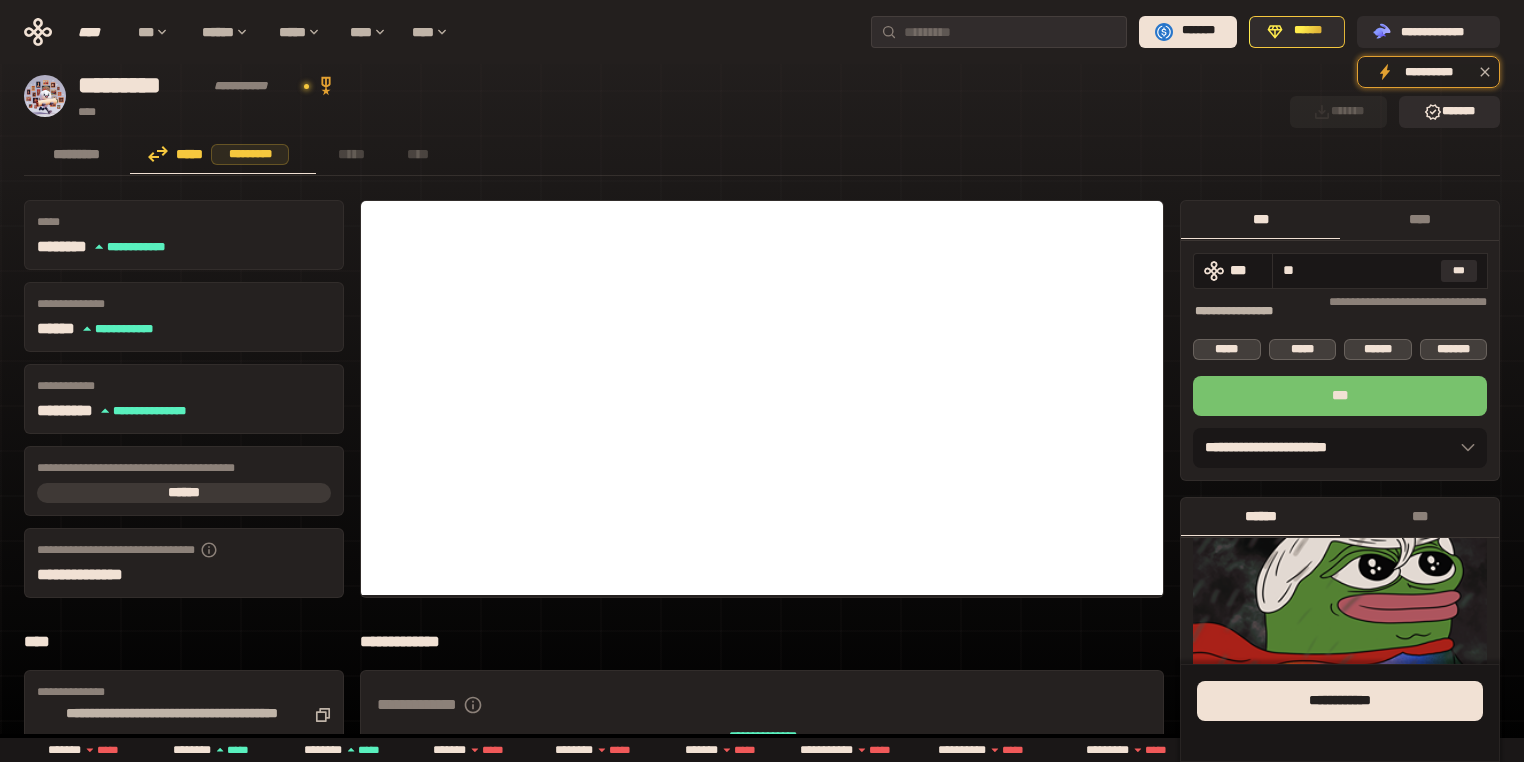 click on "***" at bounding box center [1340, 396] 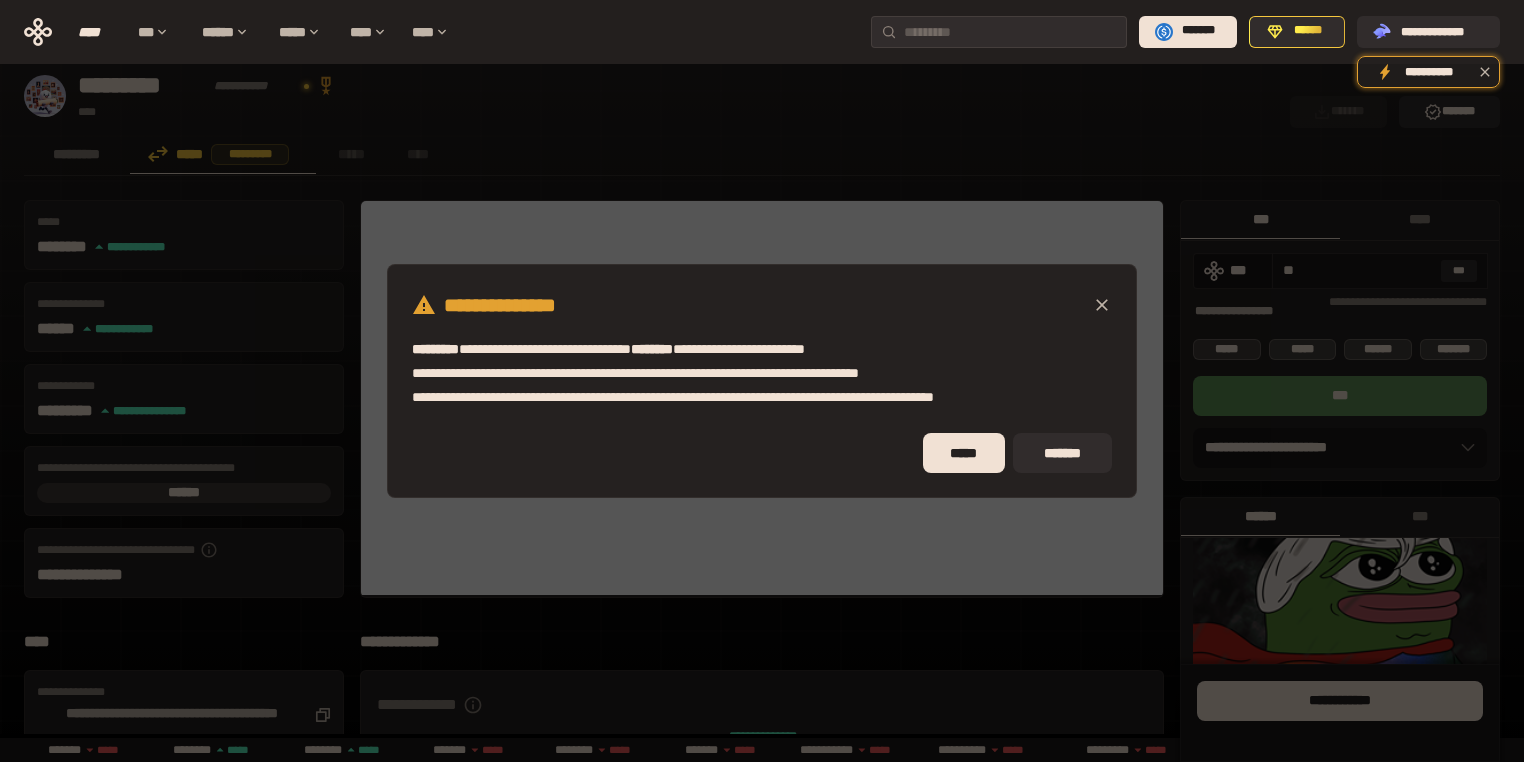 click on "**********" at bounding box center [761, 381] 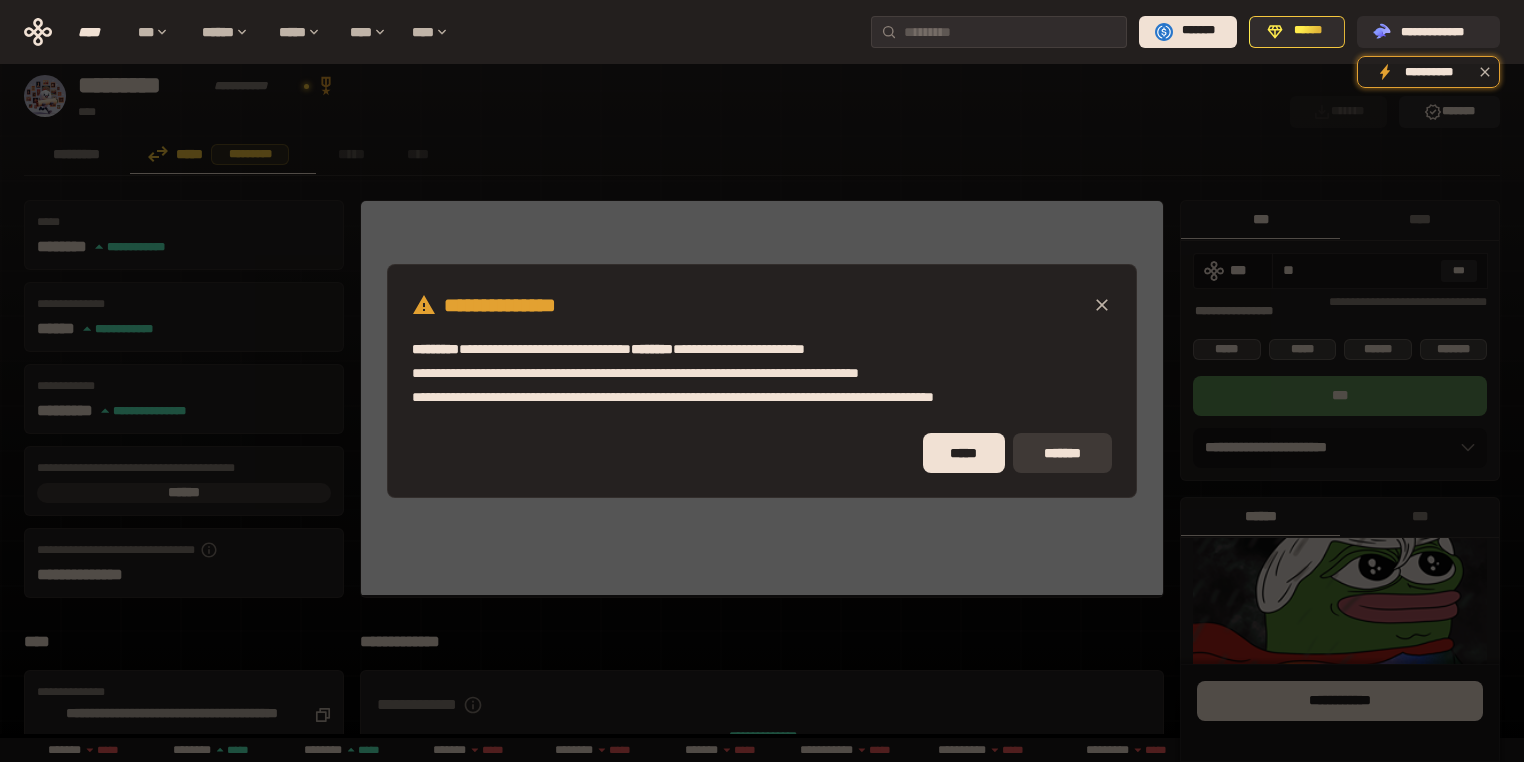 click on "*******" at bounding box center (1062, 453) 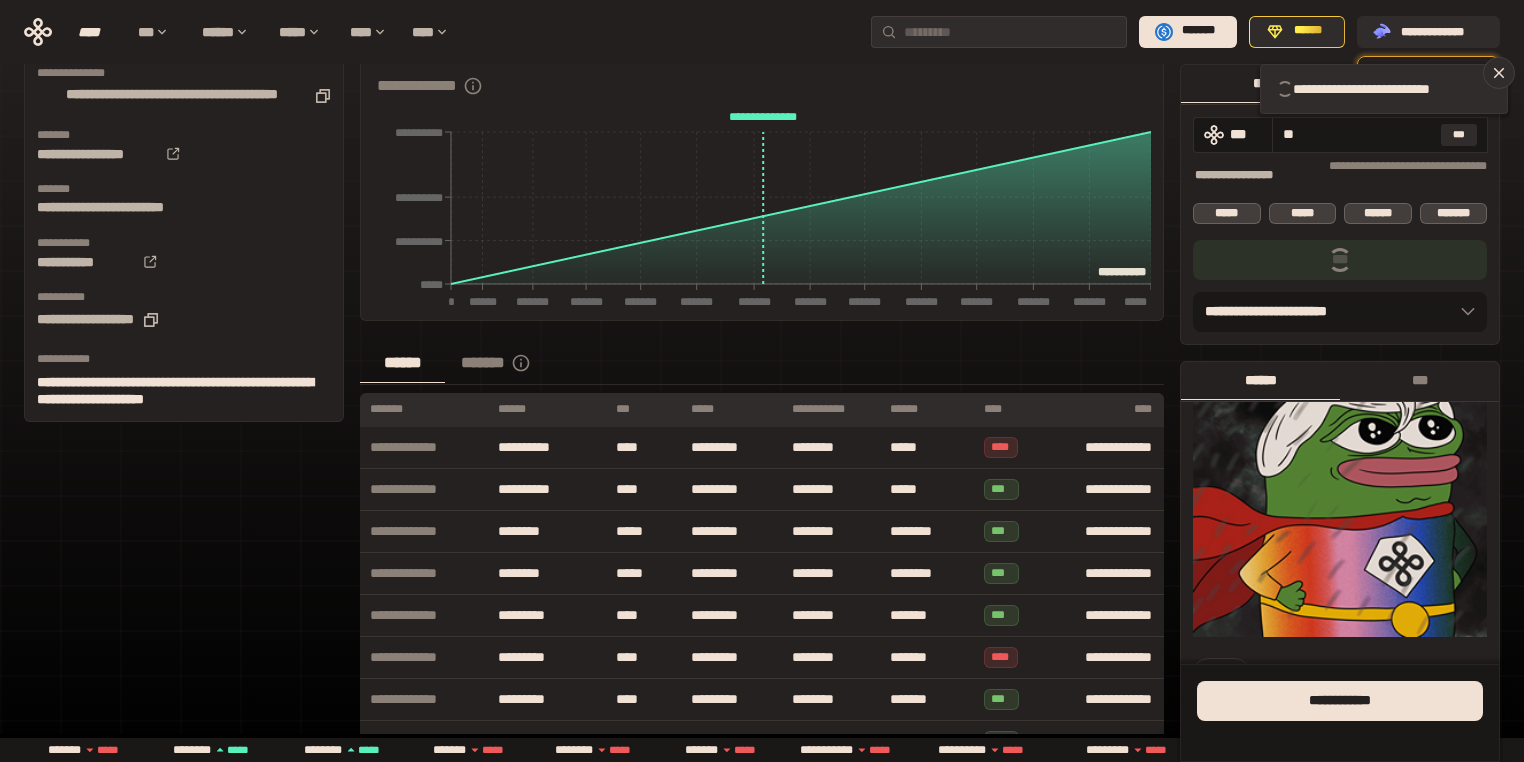 scroll, scrollTop: 640, scrollLeft: 0, axis: vertical 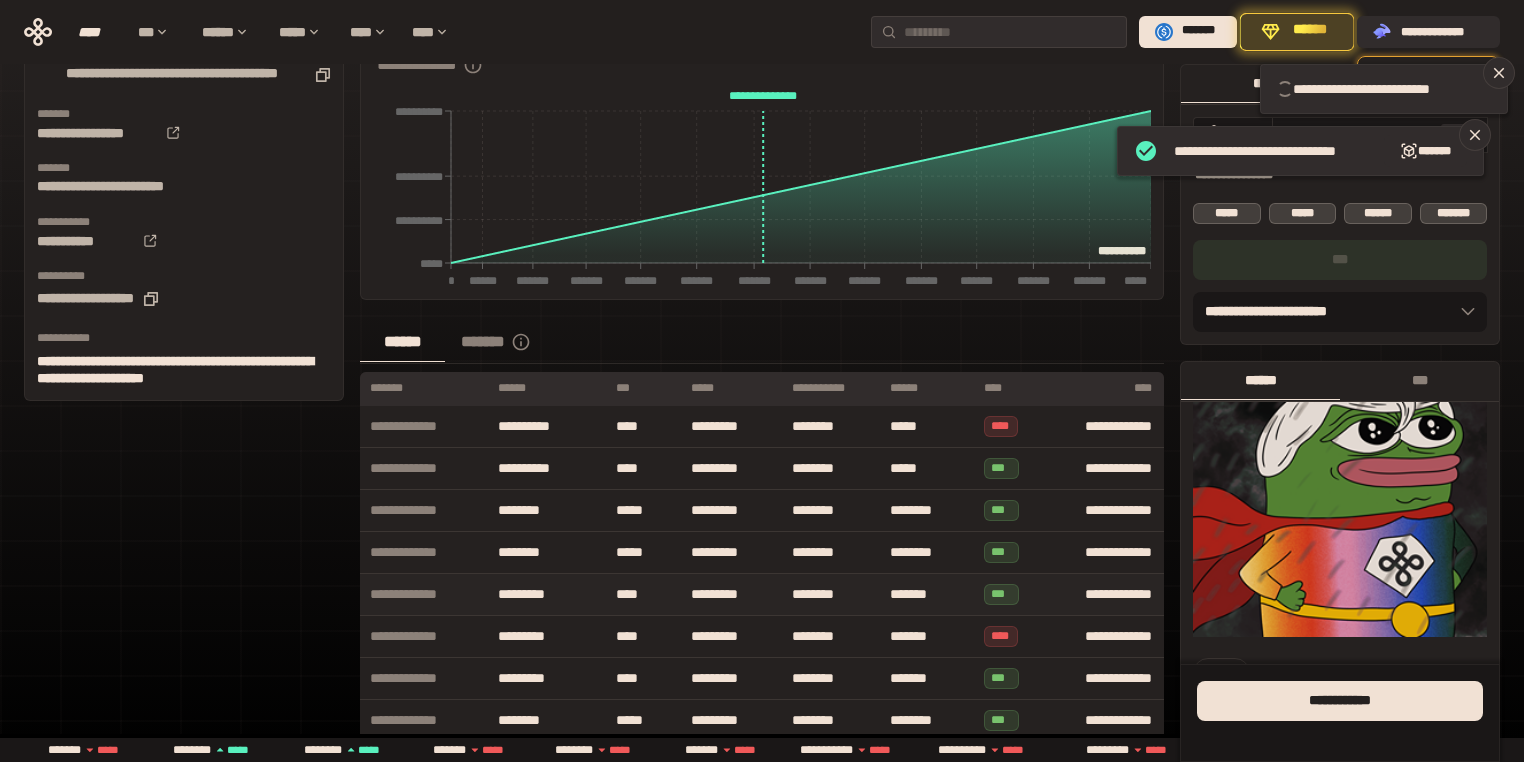 type 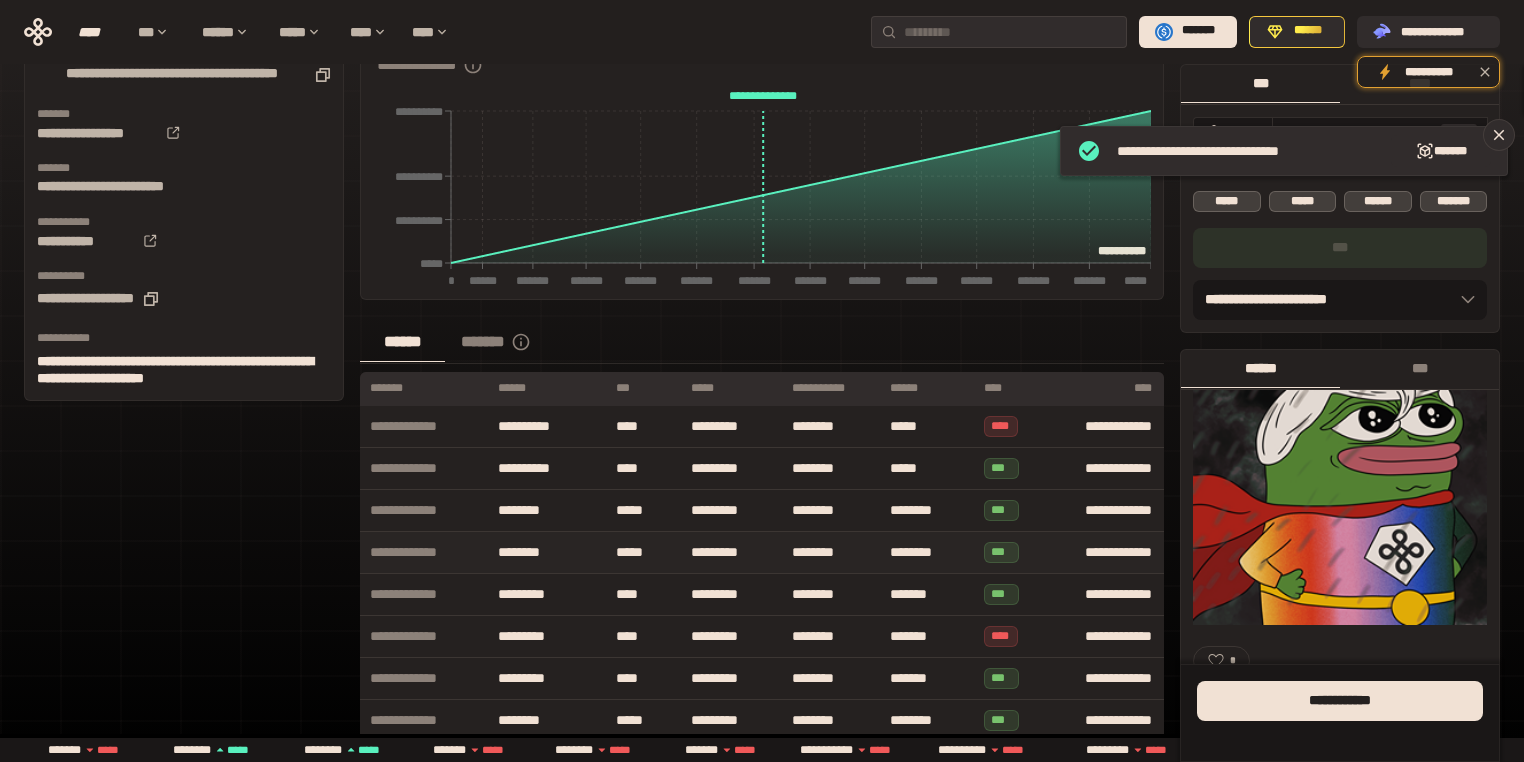 scroll, scrollTop: 1066, scrollLeft: 0, axis: vertical 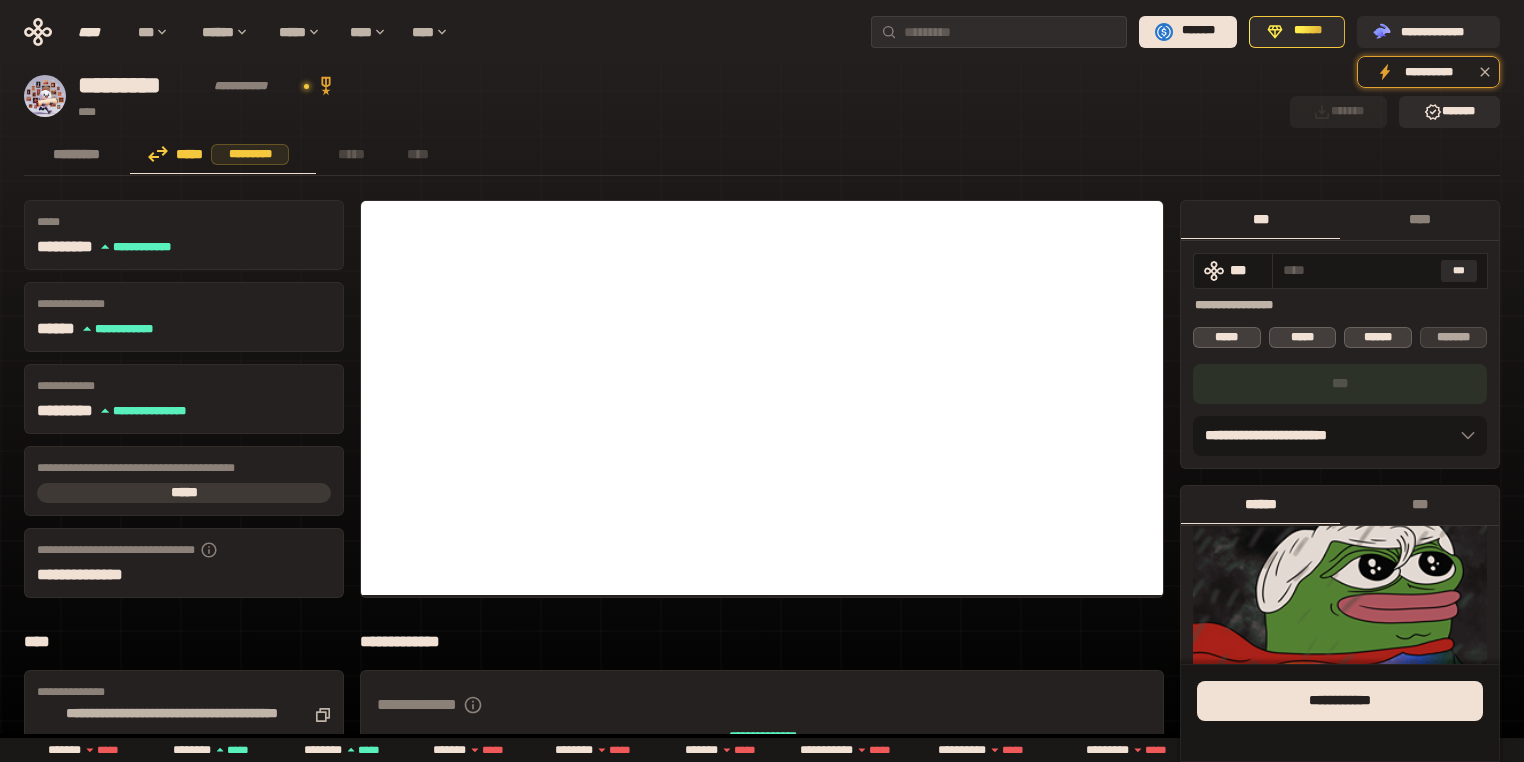 click on "*******" at bounding box center (1454, 337) 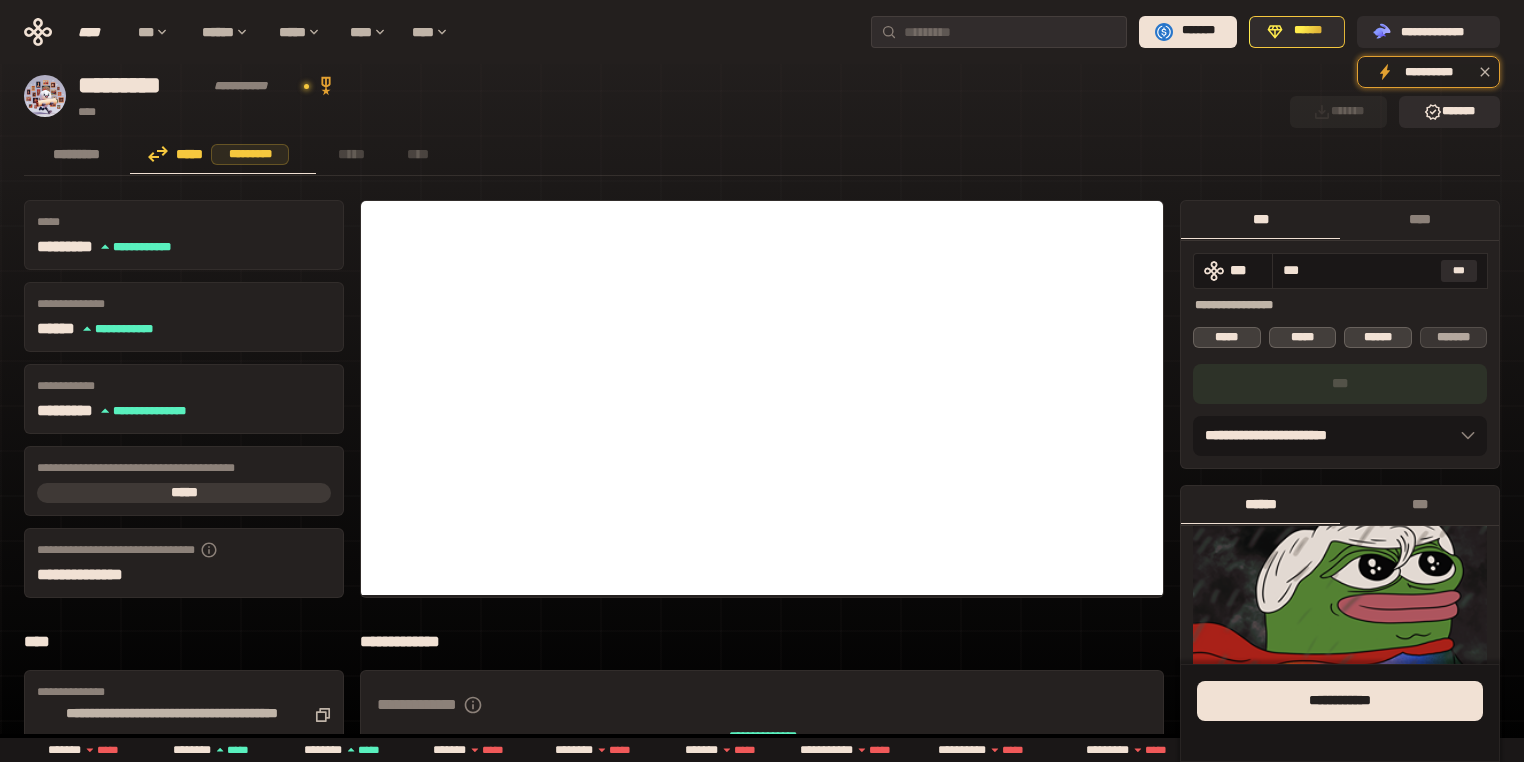 scroll, scrollTop: 1078, scrollLeft: 0, axis: vertical 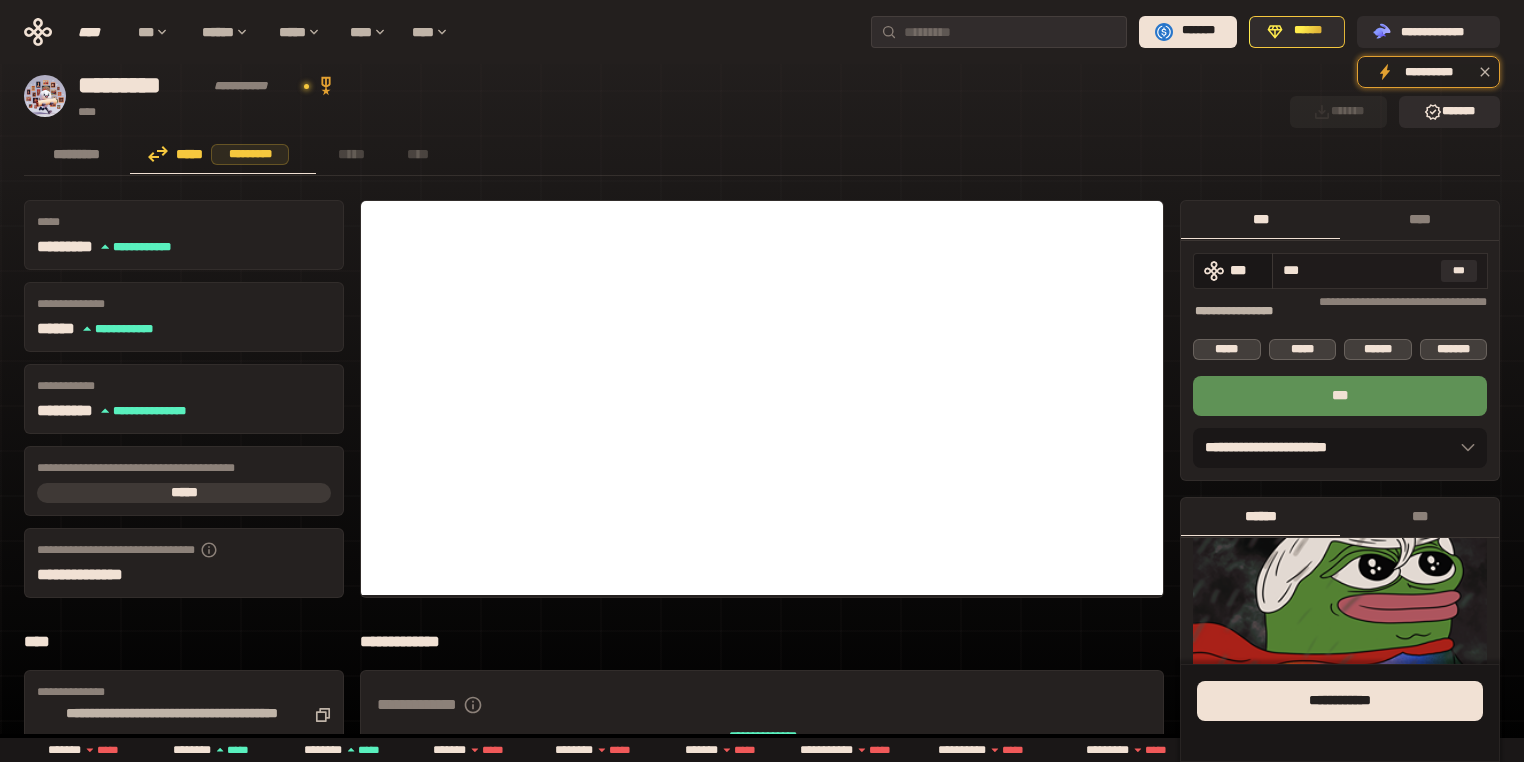 click on "***" at bounding box center (1358, 270) 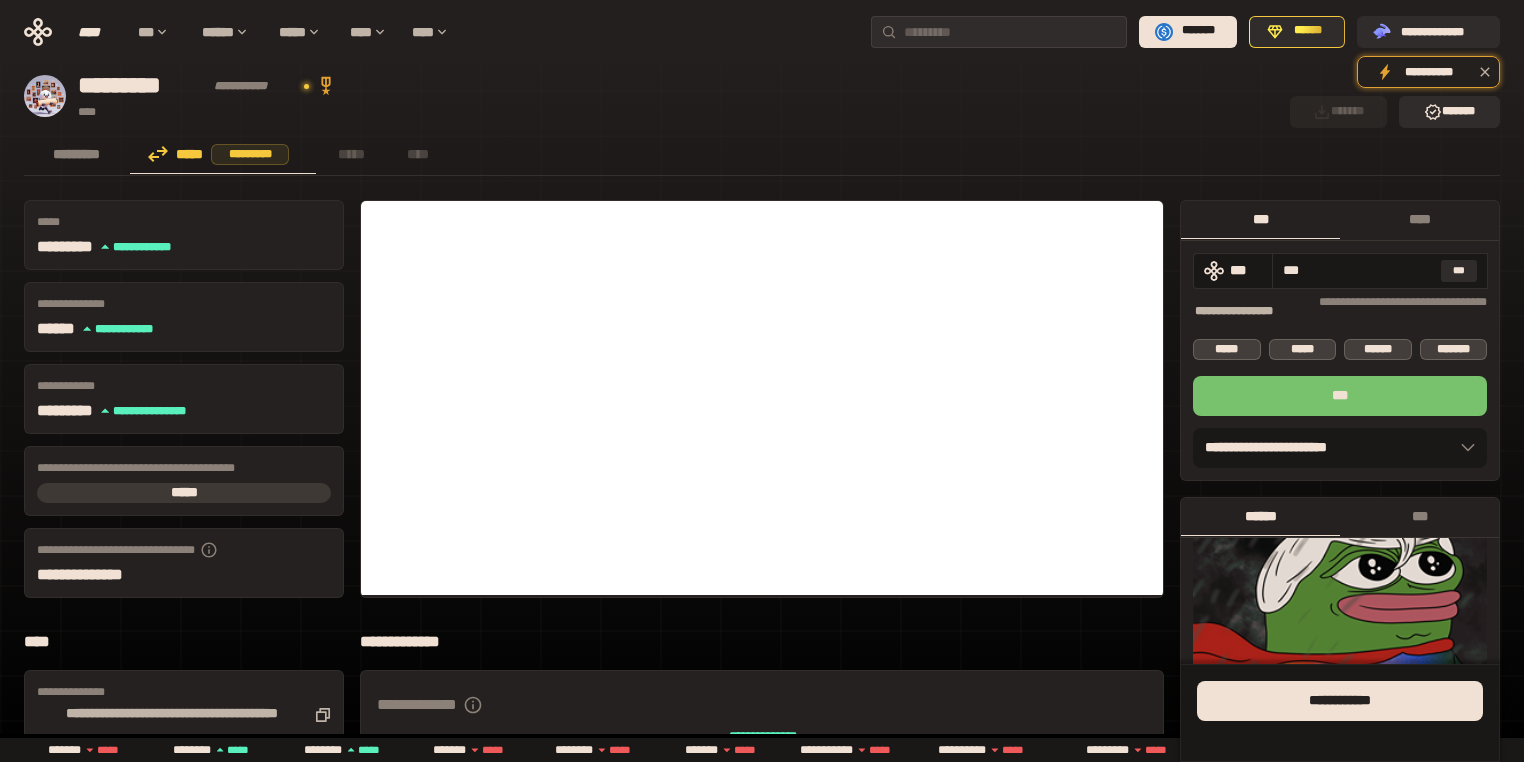 click on "***" at bounding box center (1340, 396) 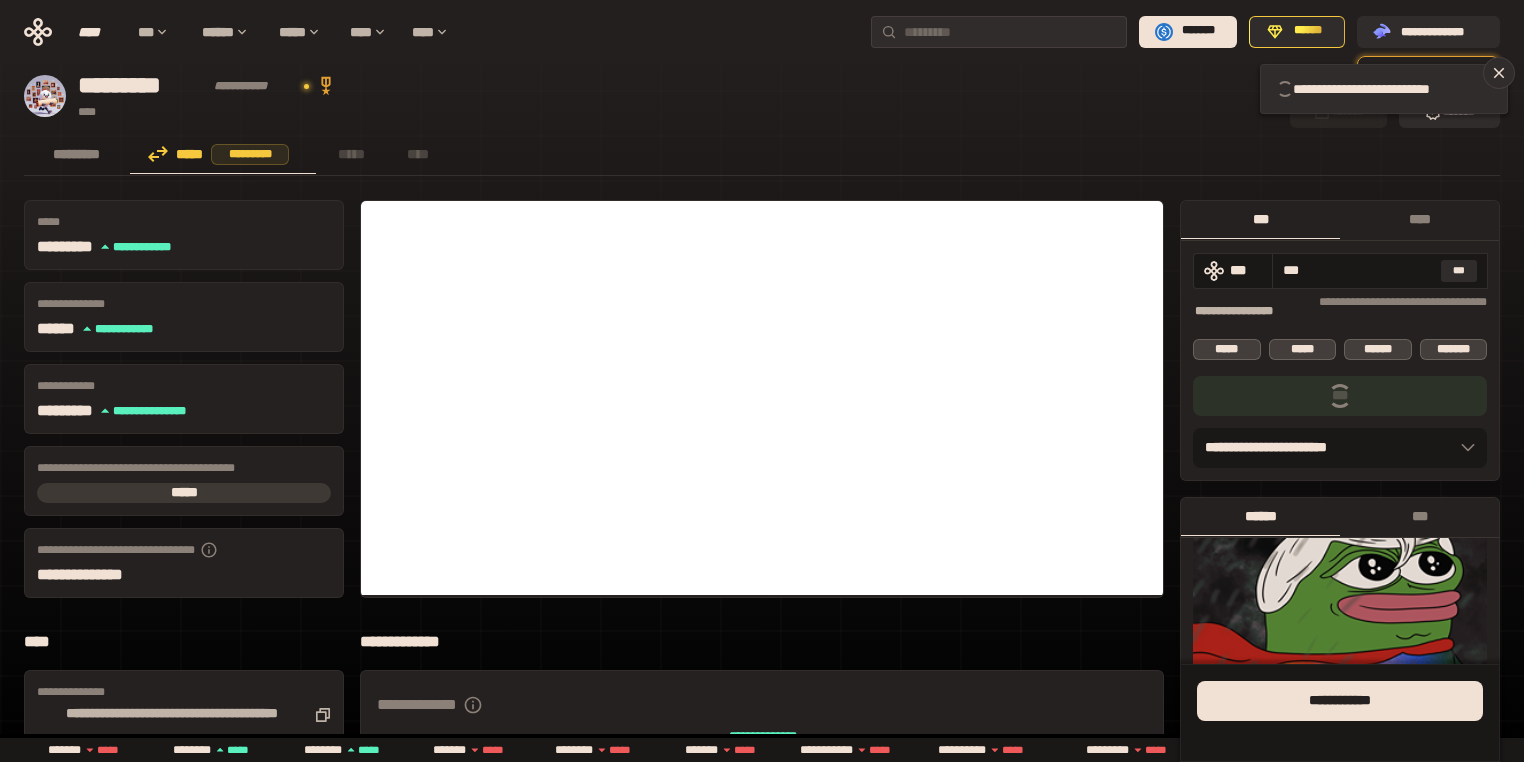 type 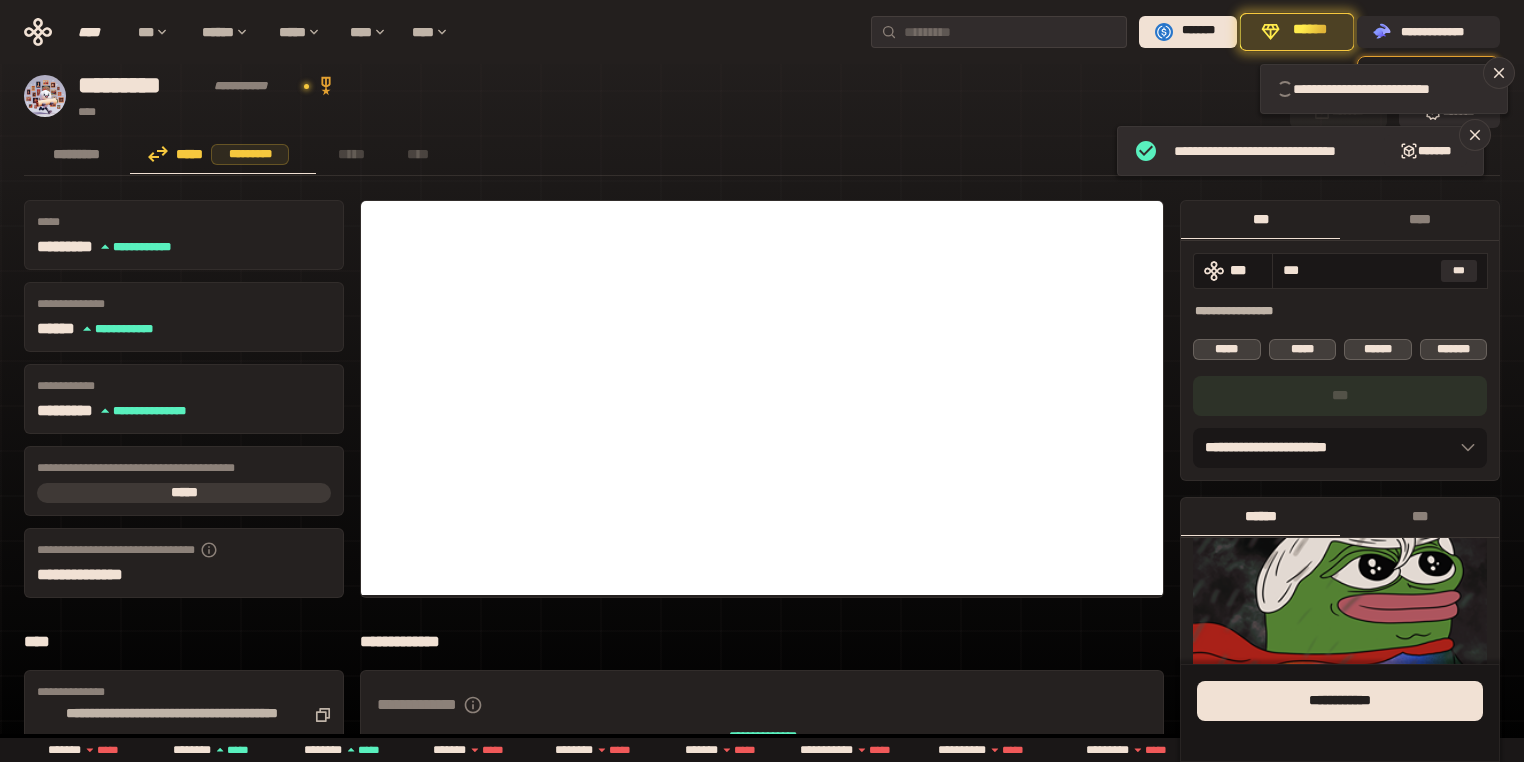 type 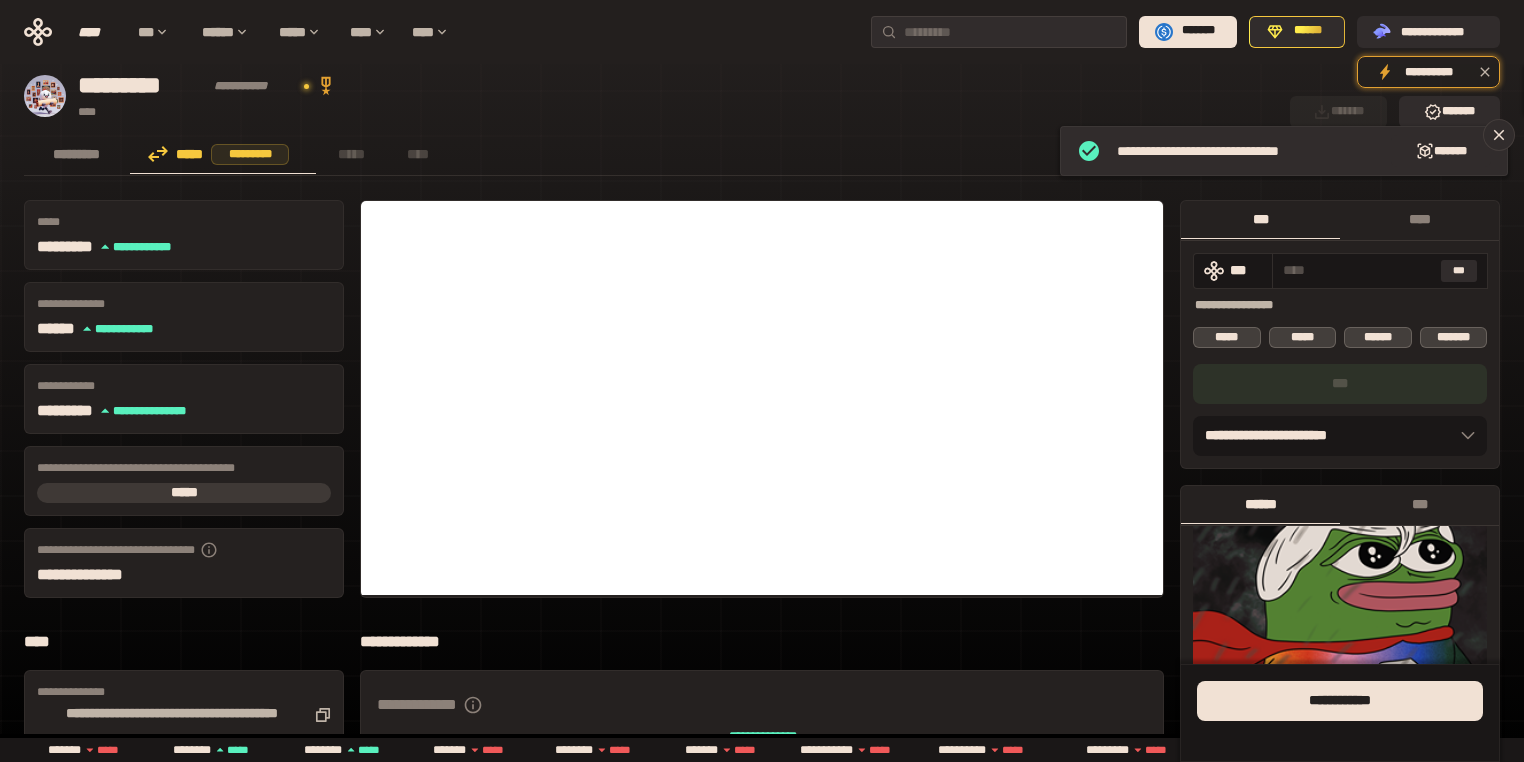 scroll, scrollTop: 1066, scrollLeft: 0, axis: vertical 